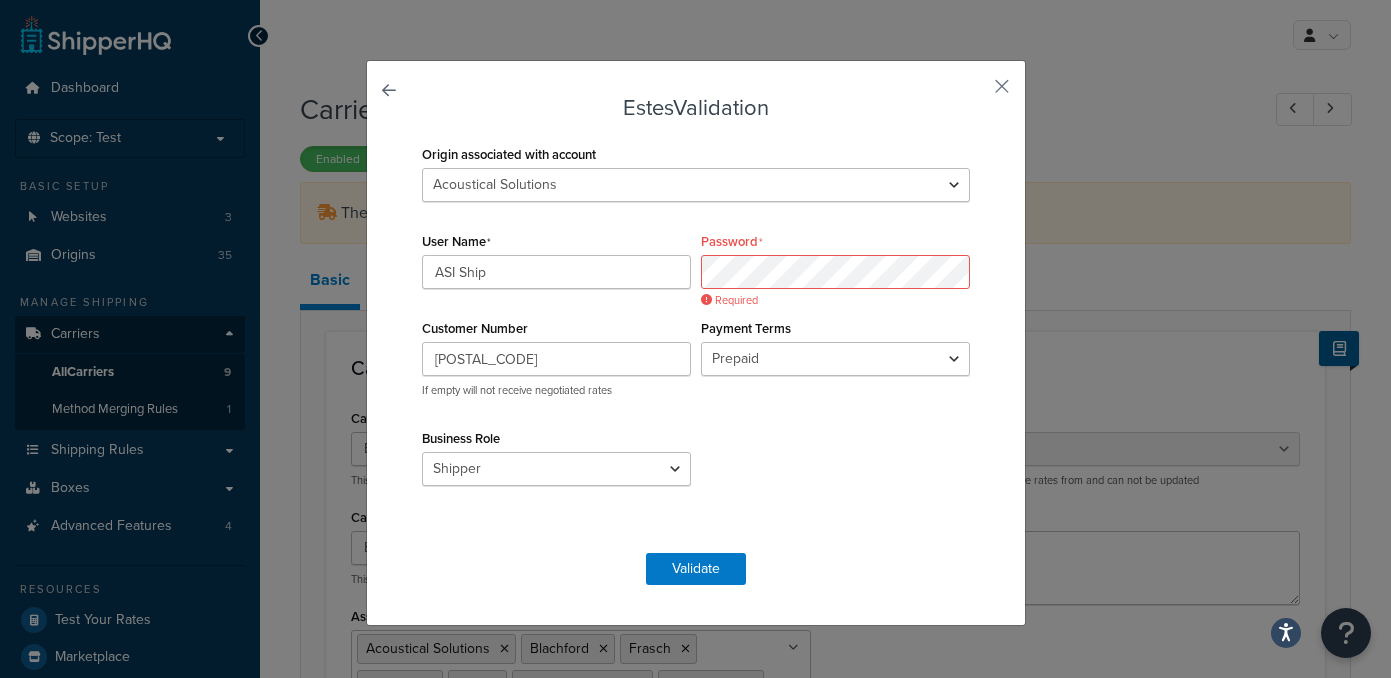 select on "estesFreight" 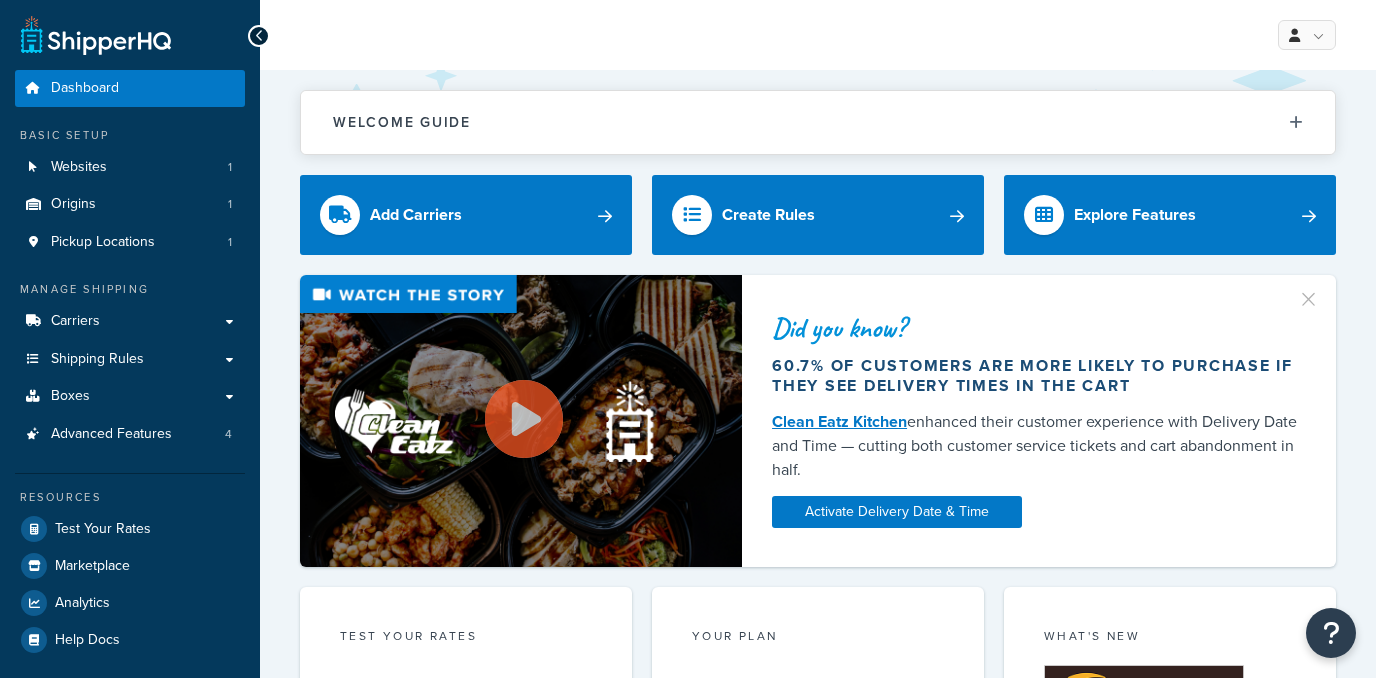 scroll, scrollTop: 0, scrollLeft: 0, axis: both 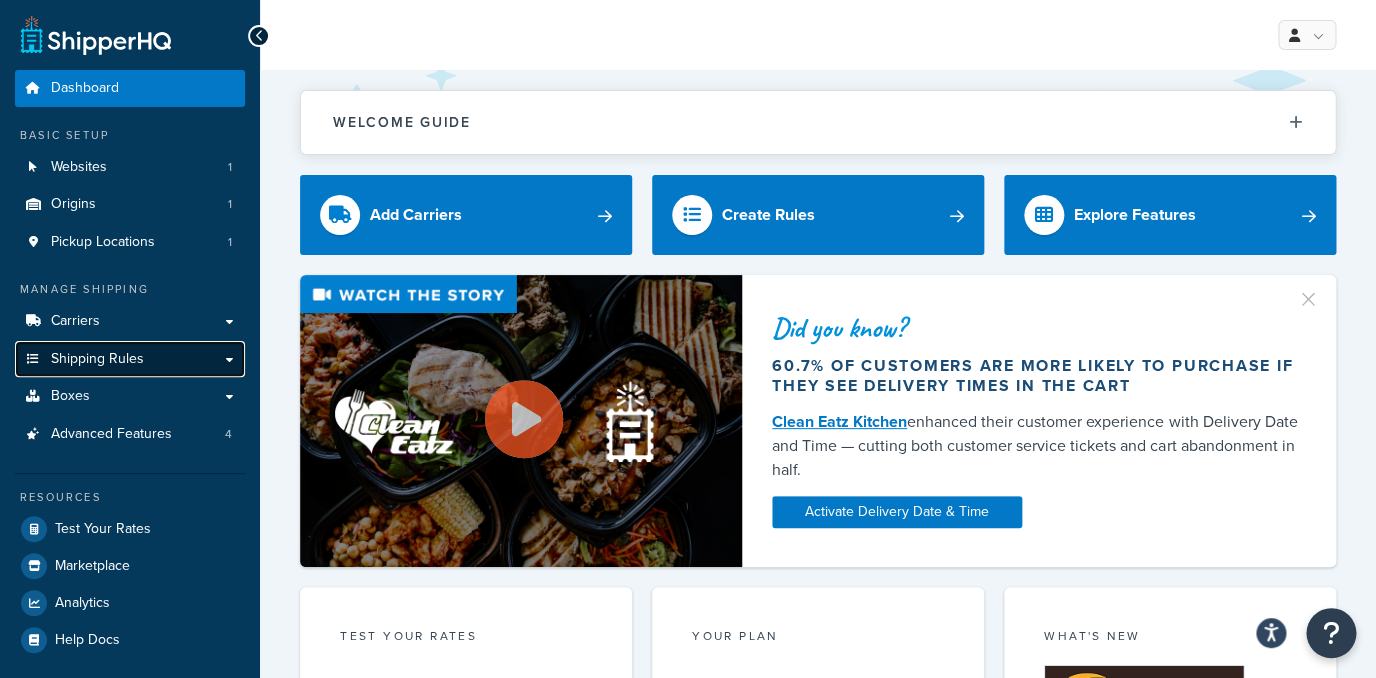 click on "Shipping Rules" at bounding box center [97, 359] 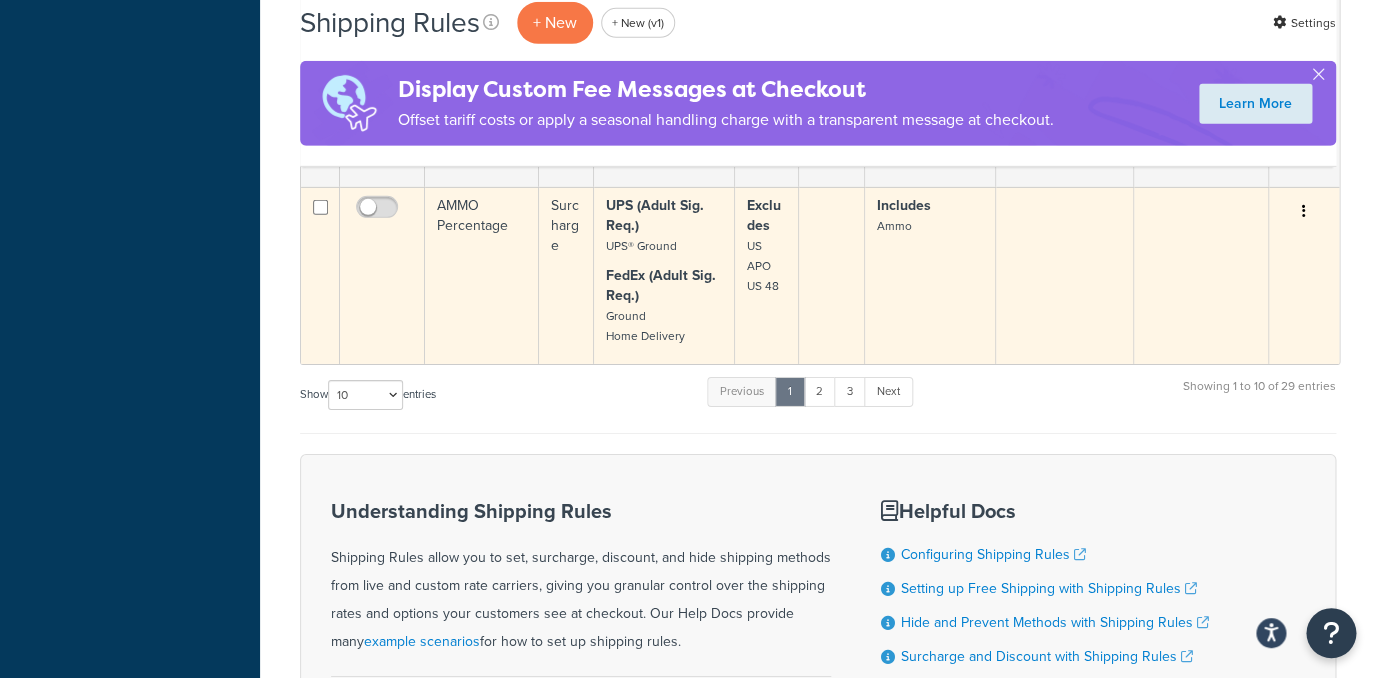scroll, scrollTop: 2148, scrollLeft: 0, axis: vertical 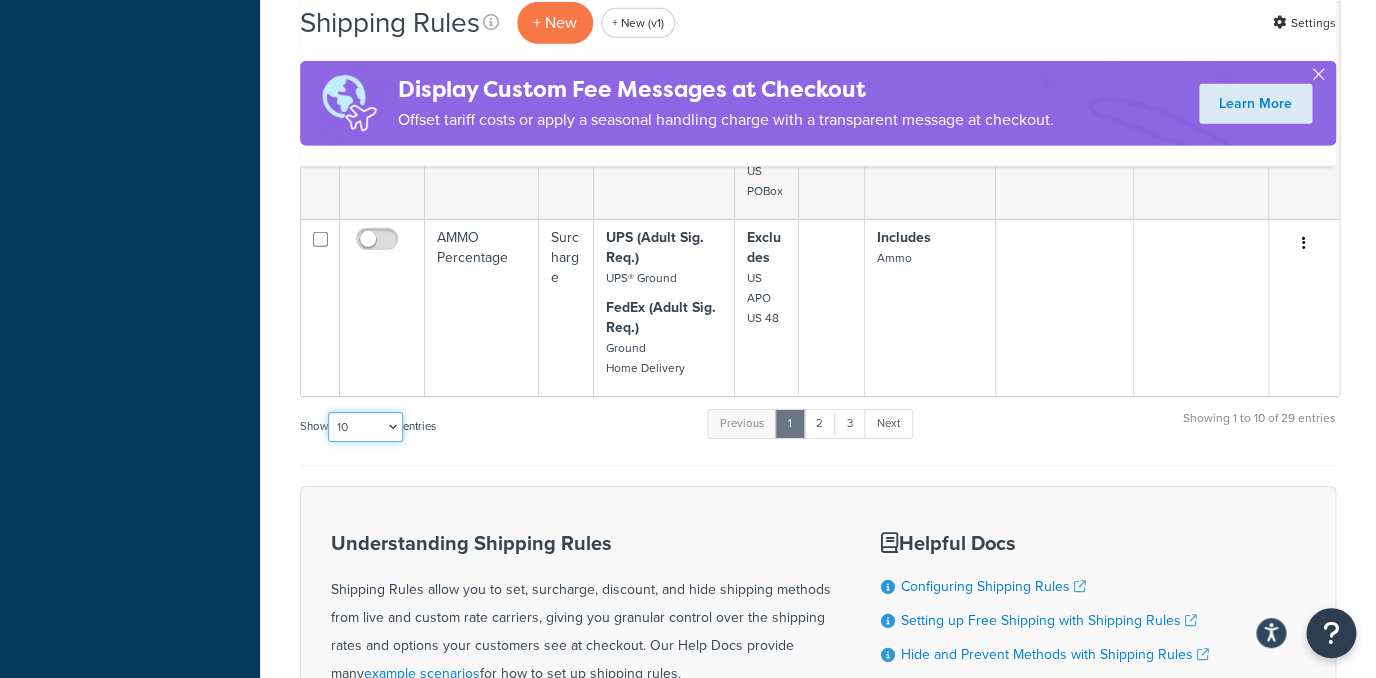 select on "1000" 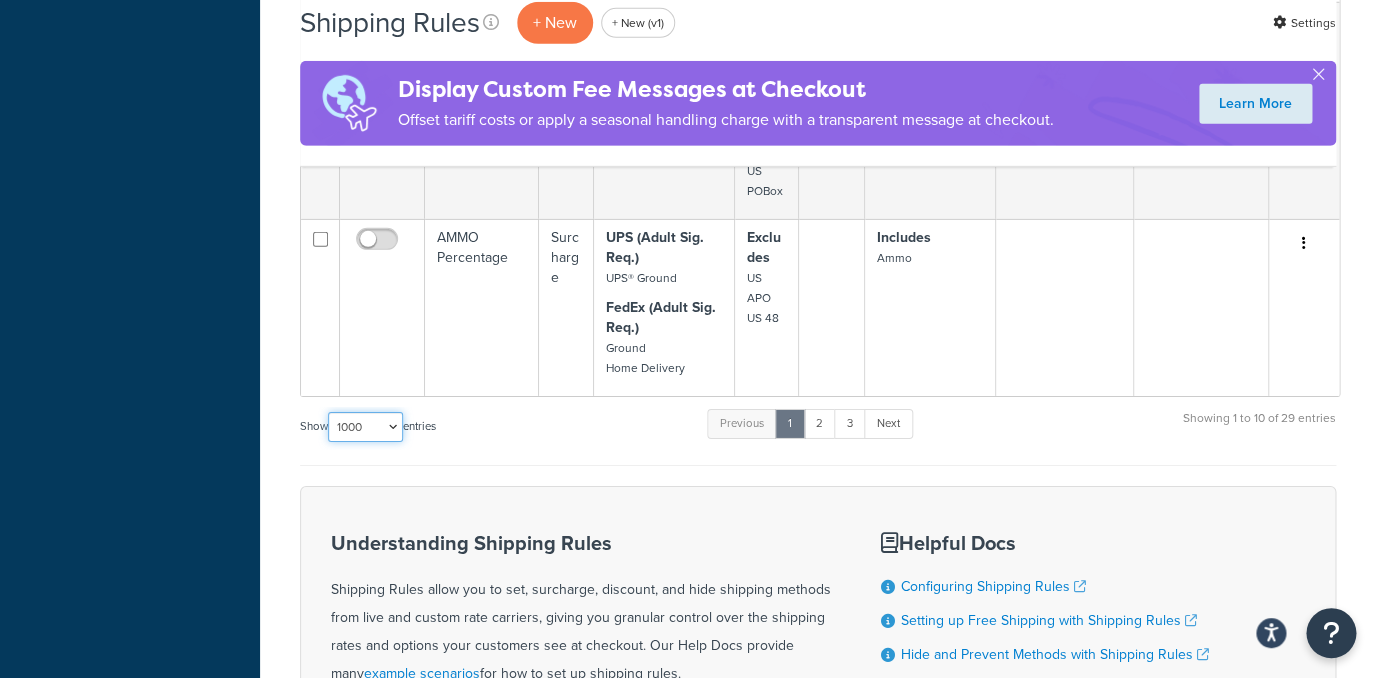 click on "1000" at bounding box center (0, 0) 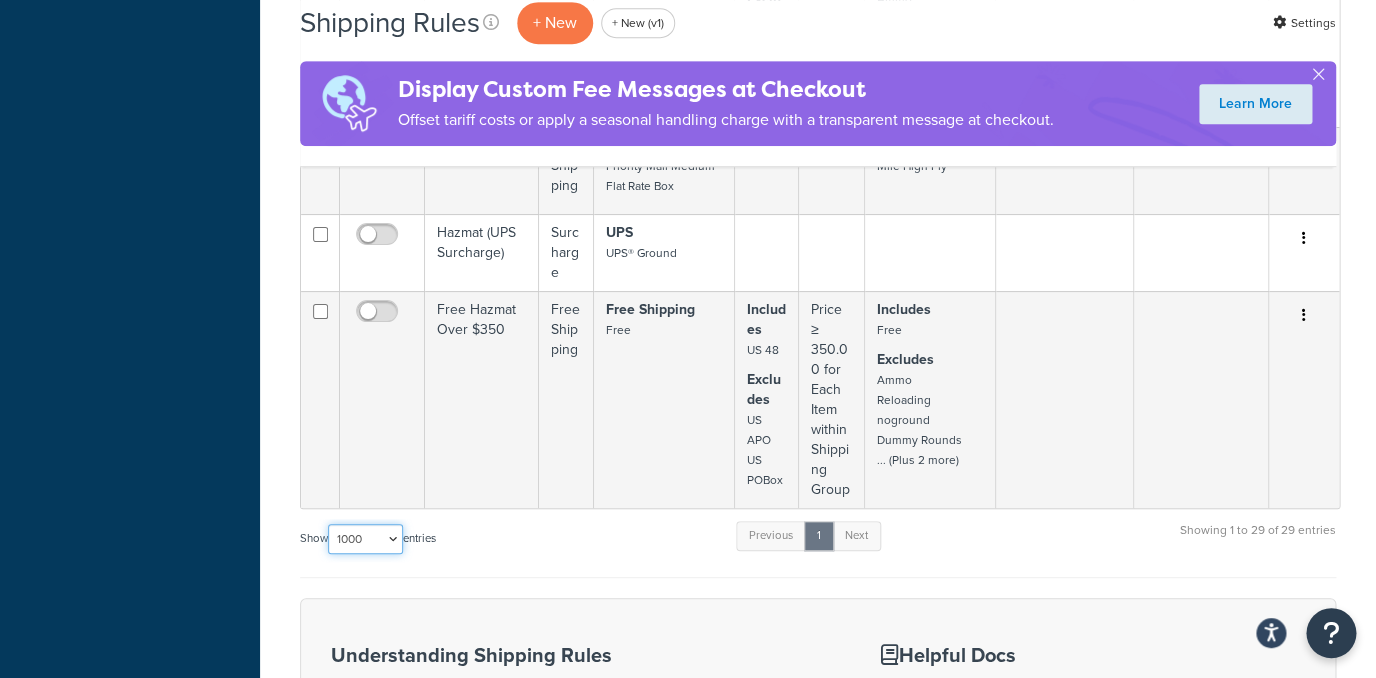 scroll, scrollTop: 5865, scrollLeft: 0, axis: vertical 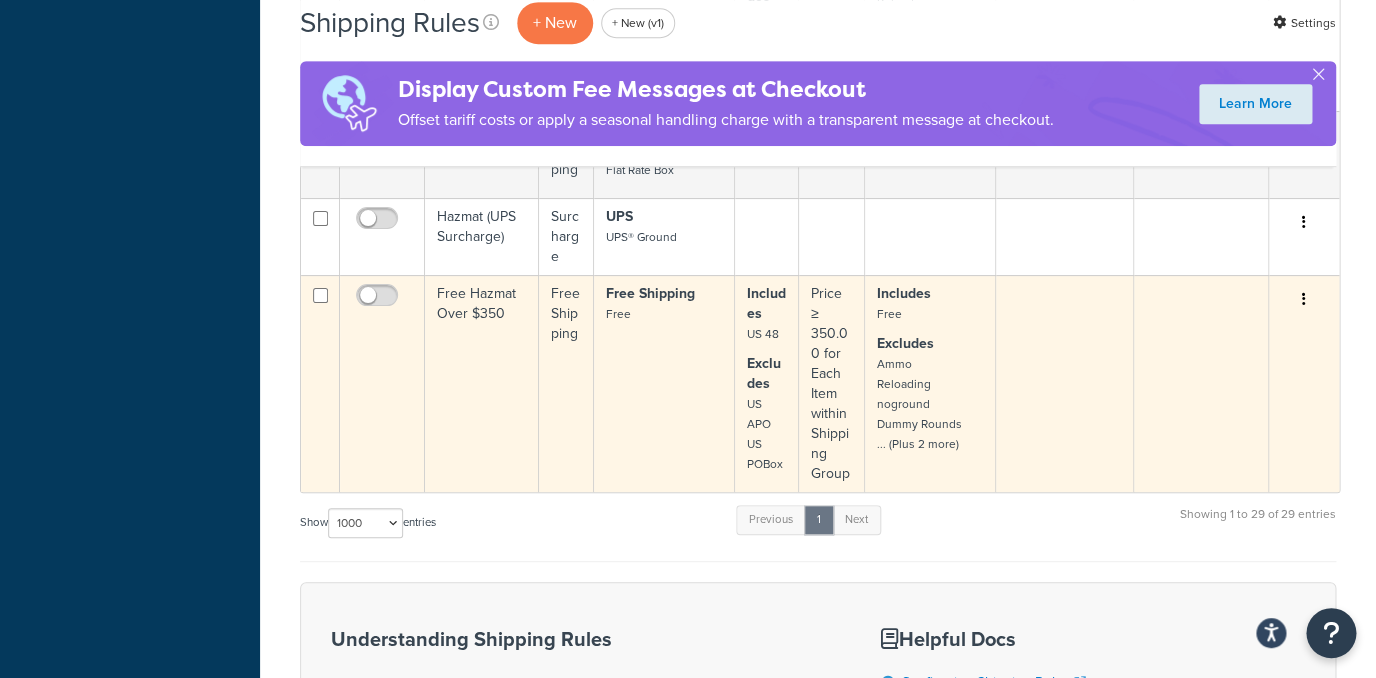 click on "Free Hazmat Over $350" at bounding box center (482, 383) 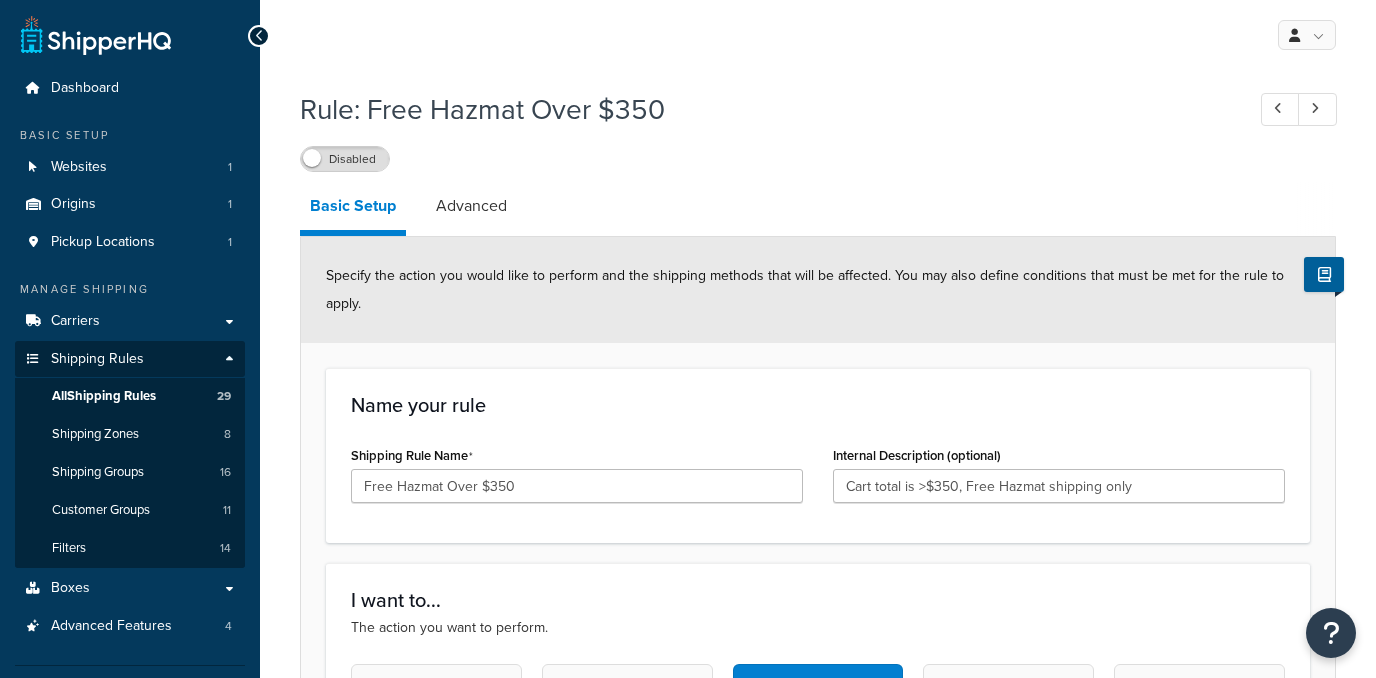 select on "ITEM" 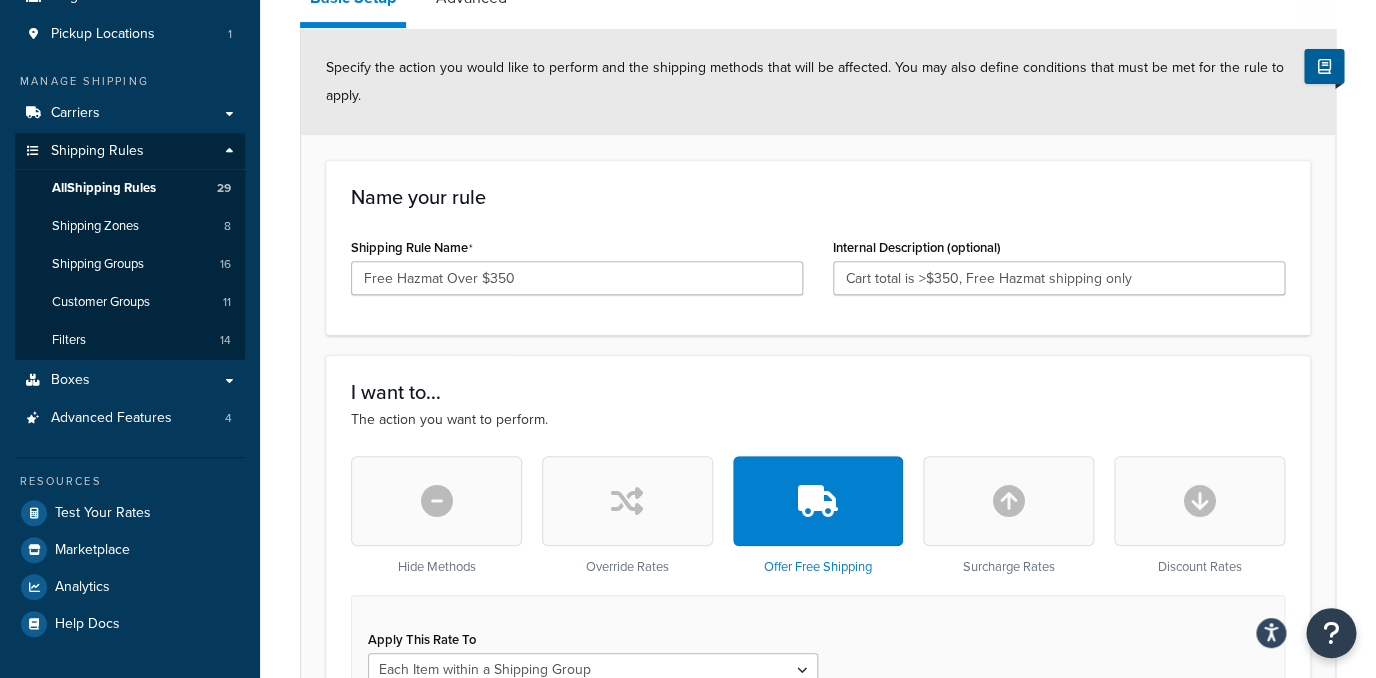 scroll, scrollTop: 0, scrollLeft: 0, axis: both 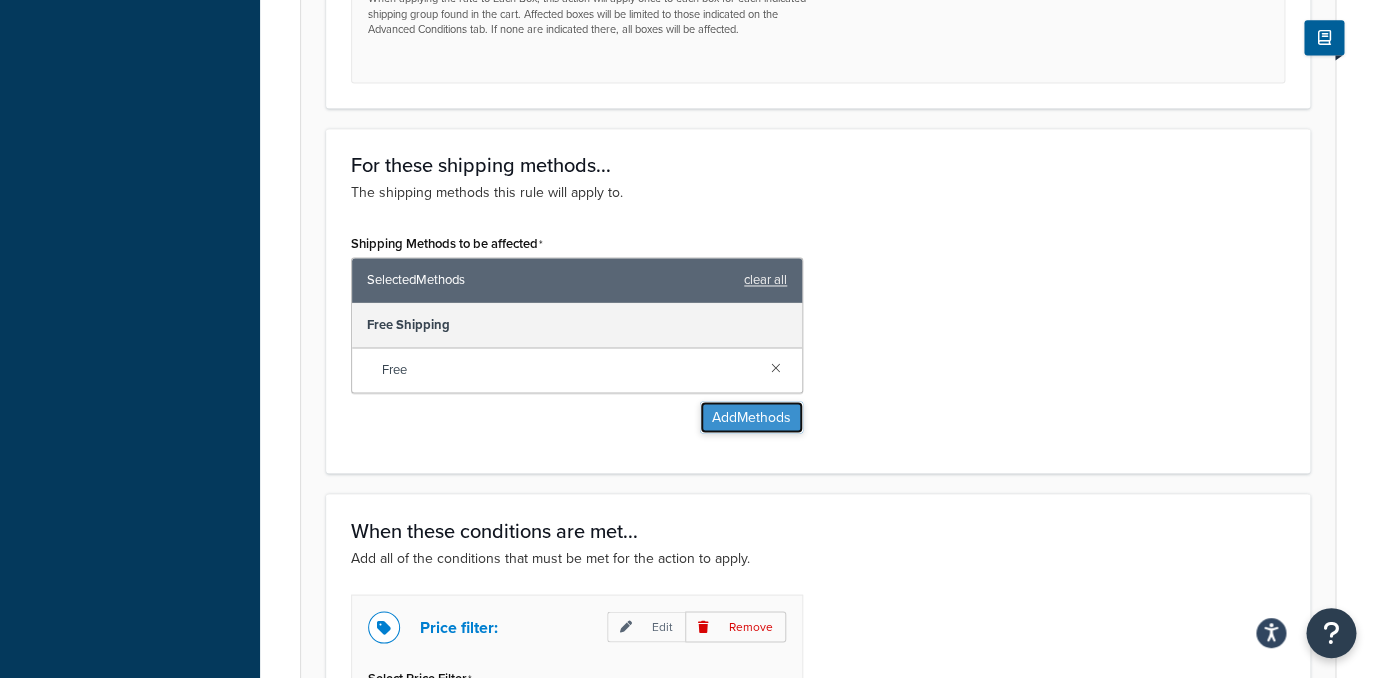 click on "Add  Methods" at bounding box center [751, 417] 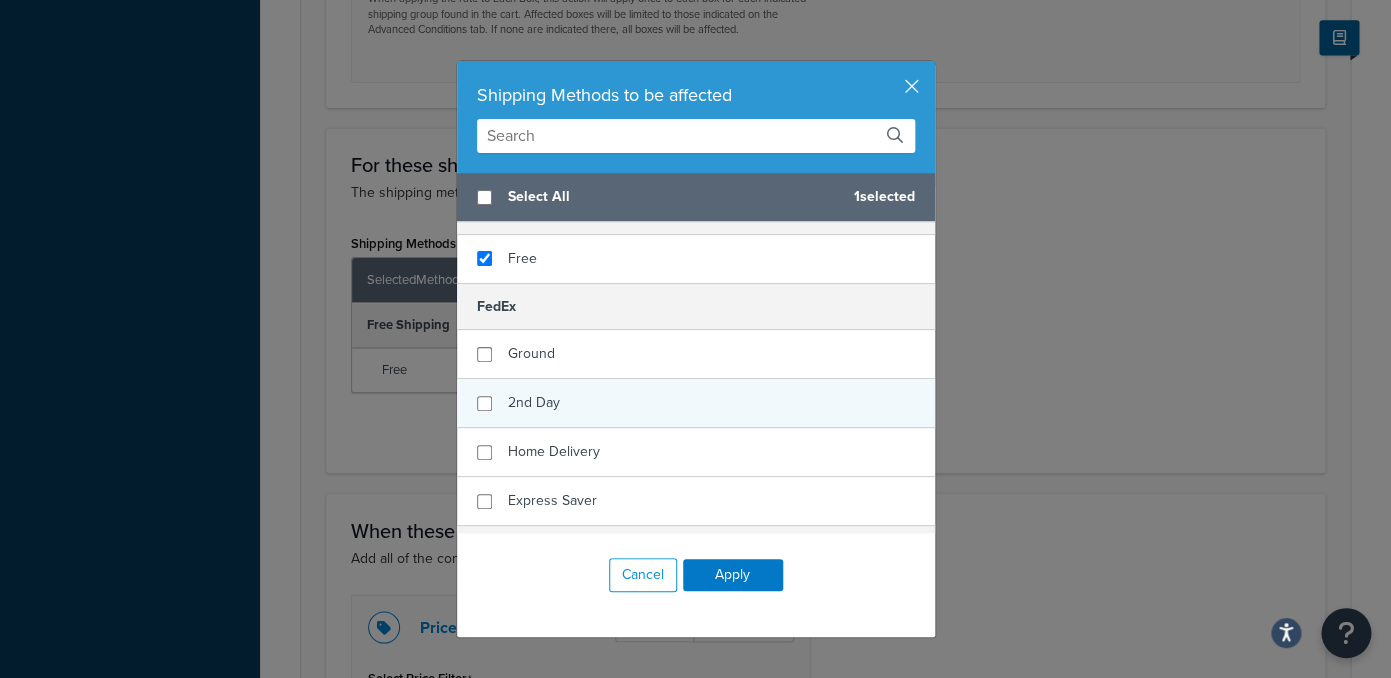 scroll, scrollTop: 0, scrollLeft: 0, axis: both 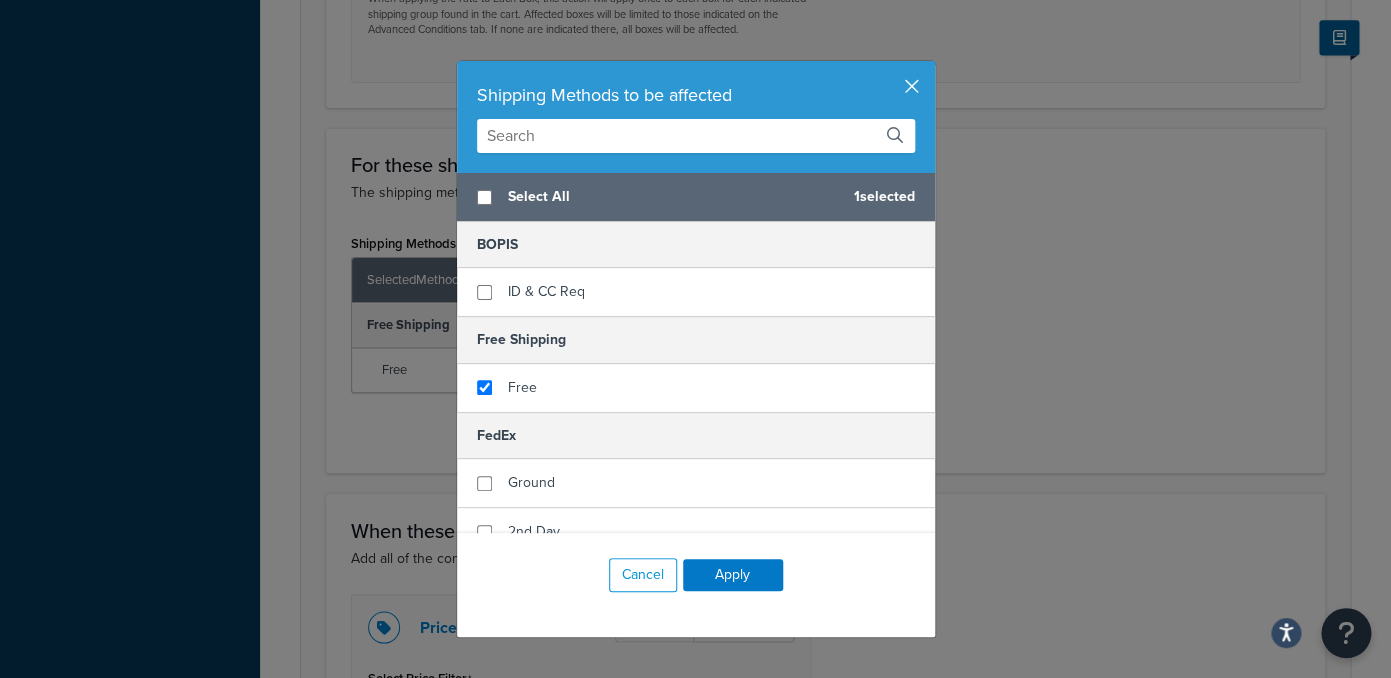 click at bounding box center [932, 63] 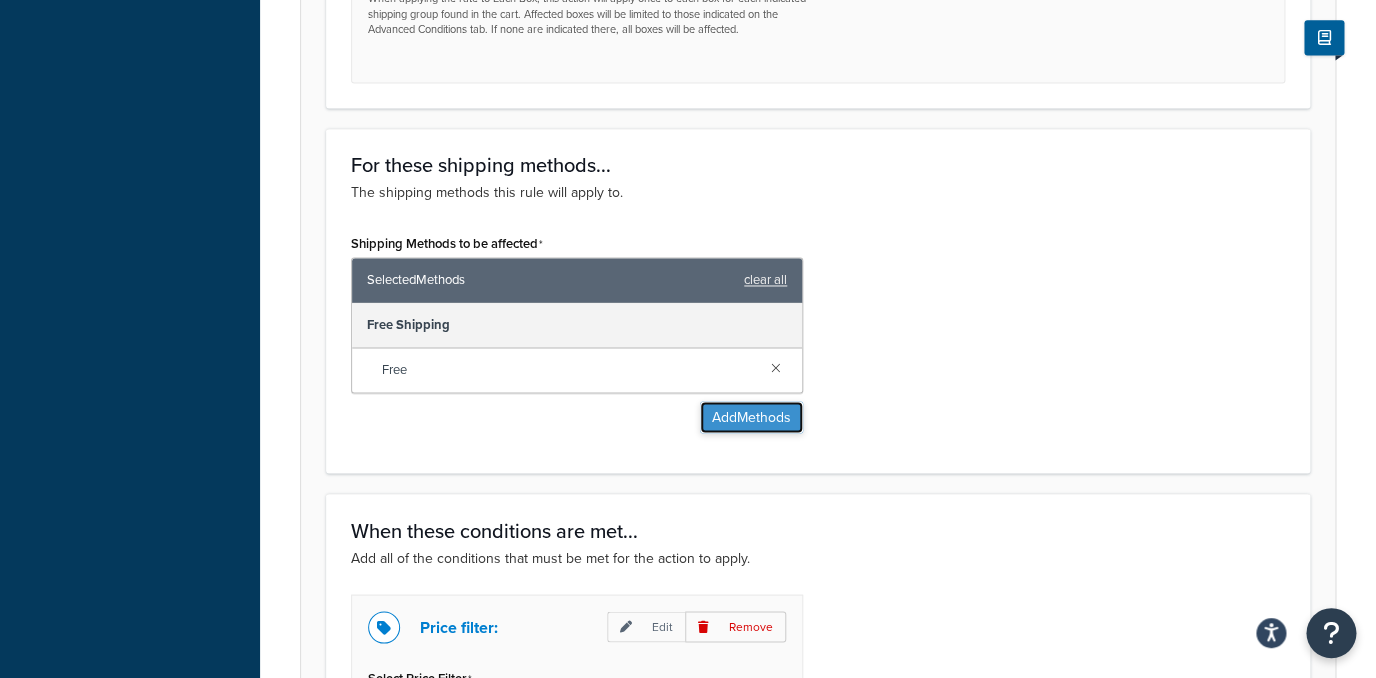 click on "Add  Methods" at bounding box center [751, 417] 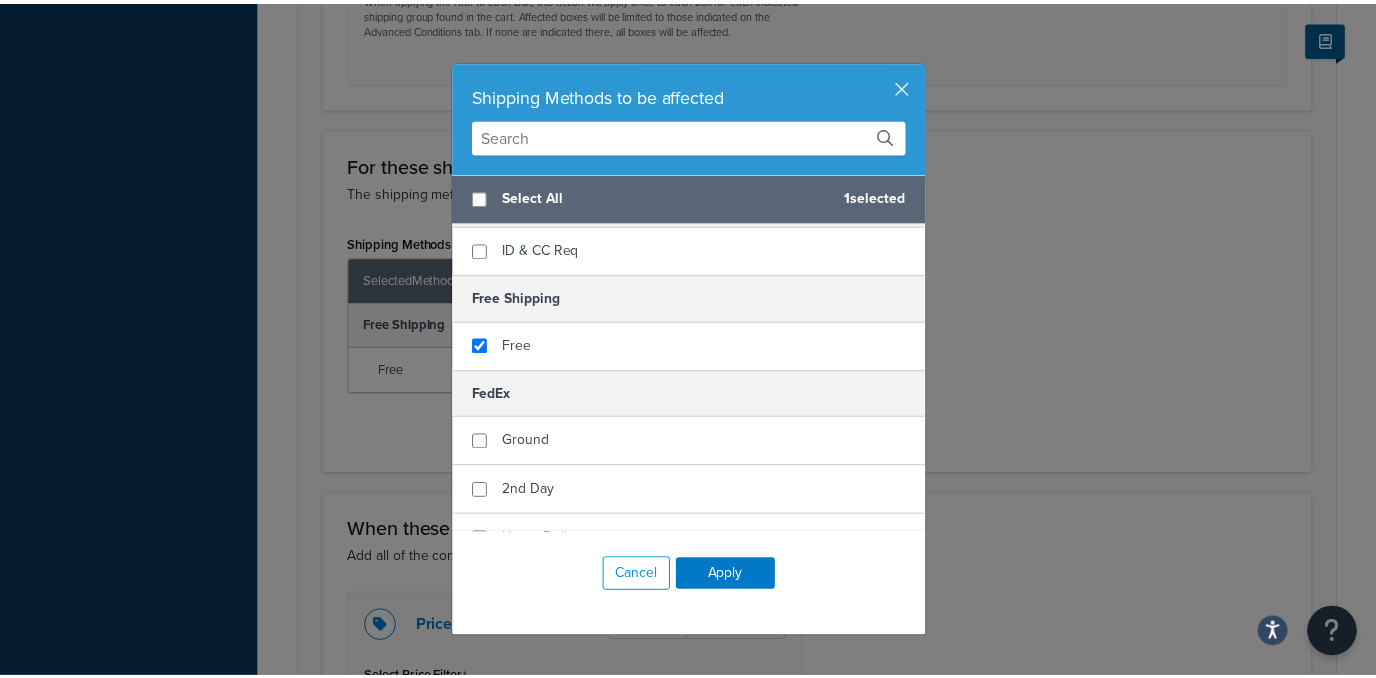 scroll, scrollTop: 129, scrollLeft: 0, axis: vertical 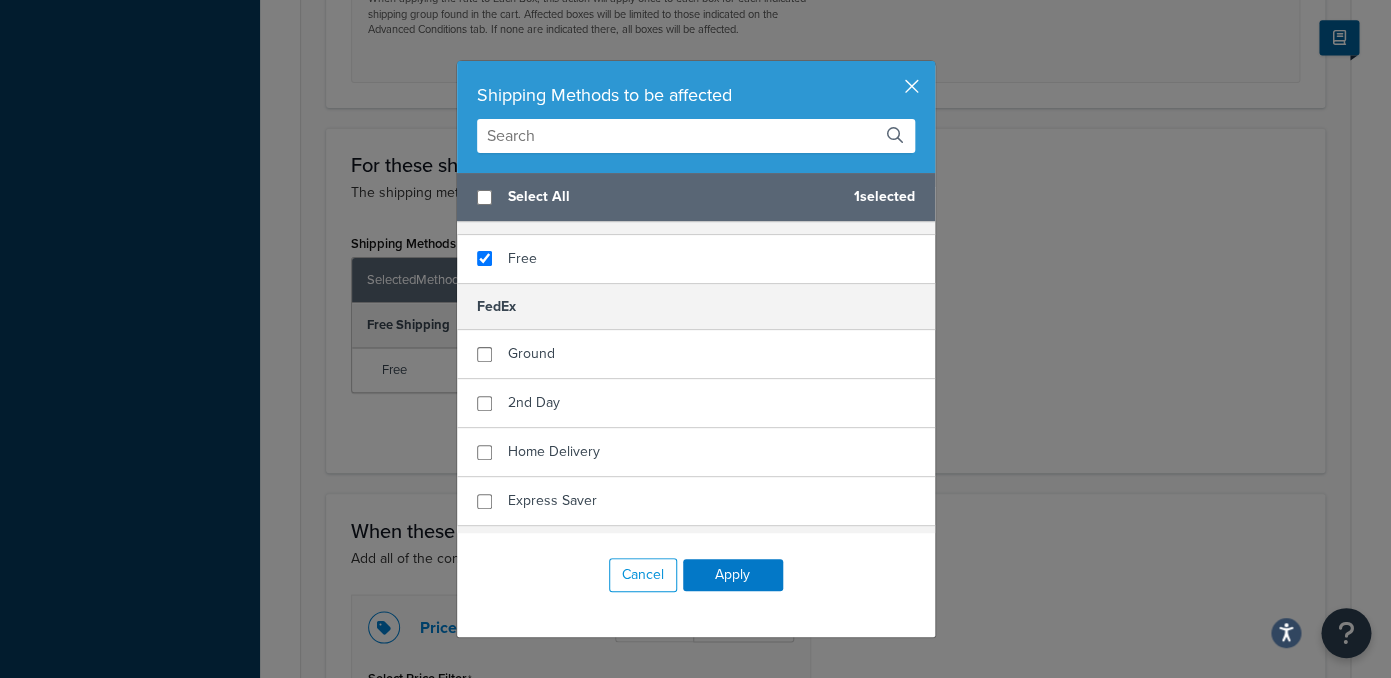 click at bounding box center [932, 63] 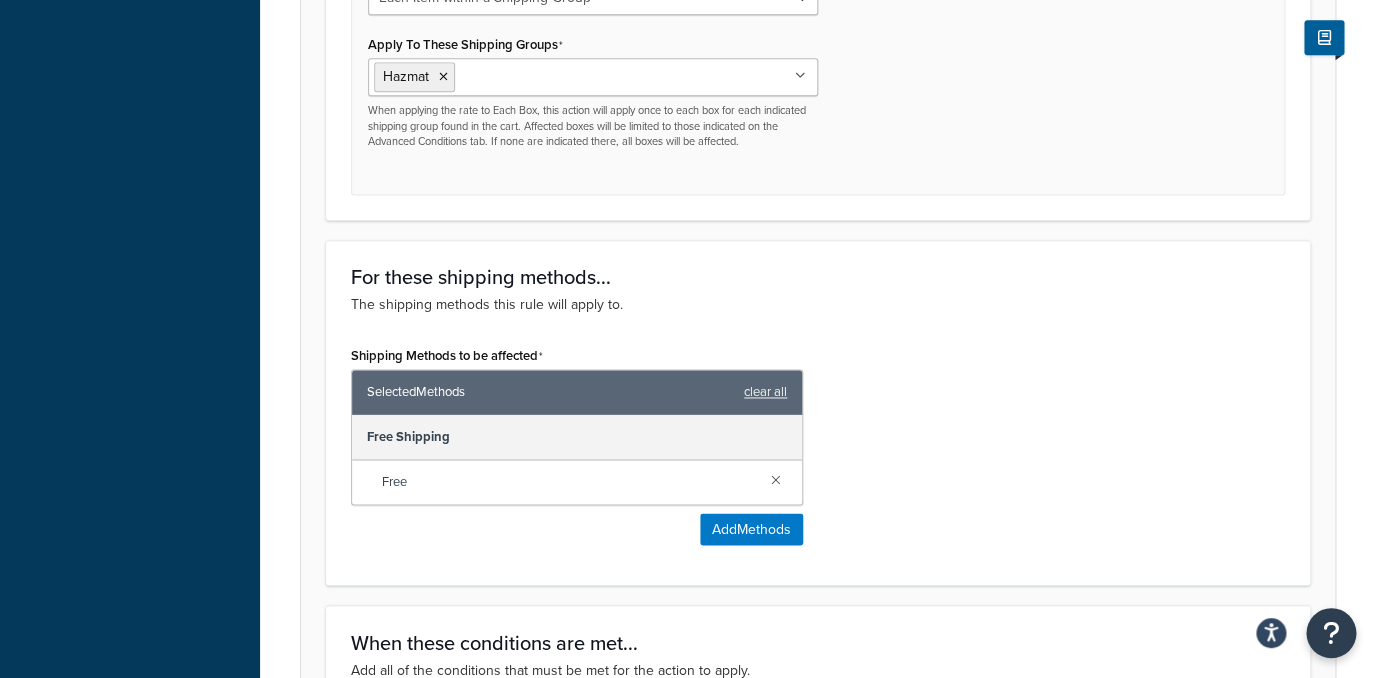 scroll, scrollTop: 656, scrollLeft: 0, axis: vertical 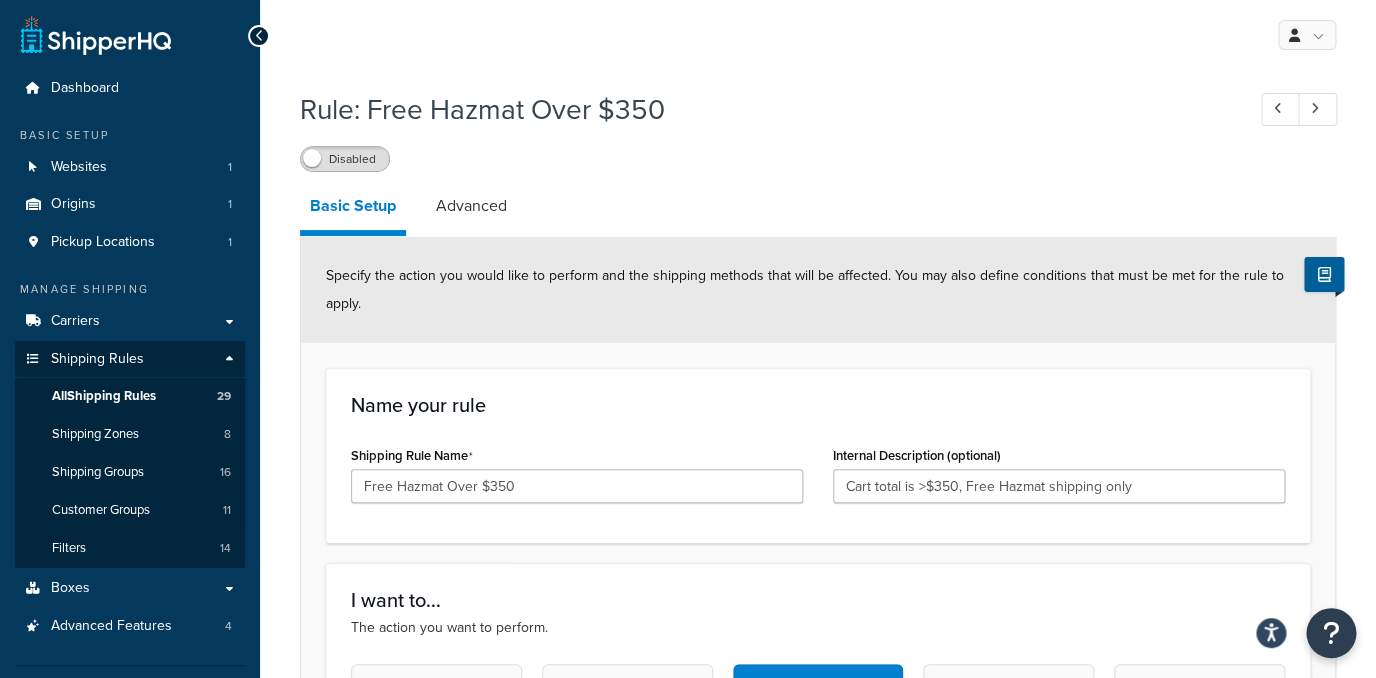 click at bounding box center [312, 158] 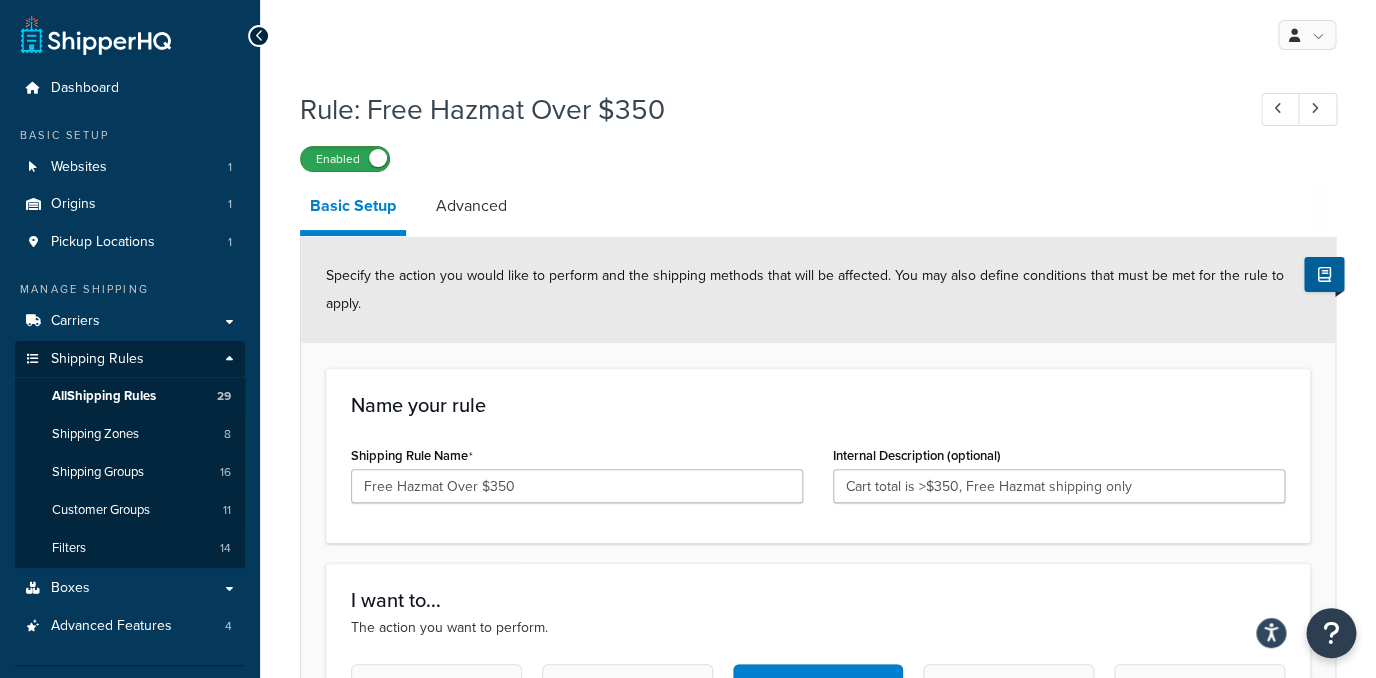 click on "Enabled" at bounding box center (345, 159) 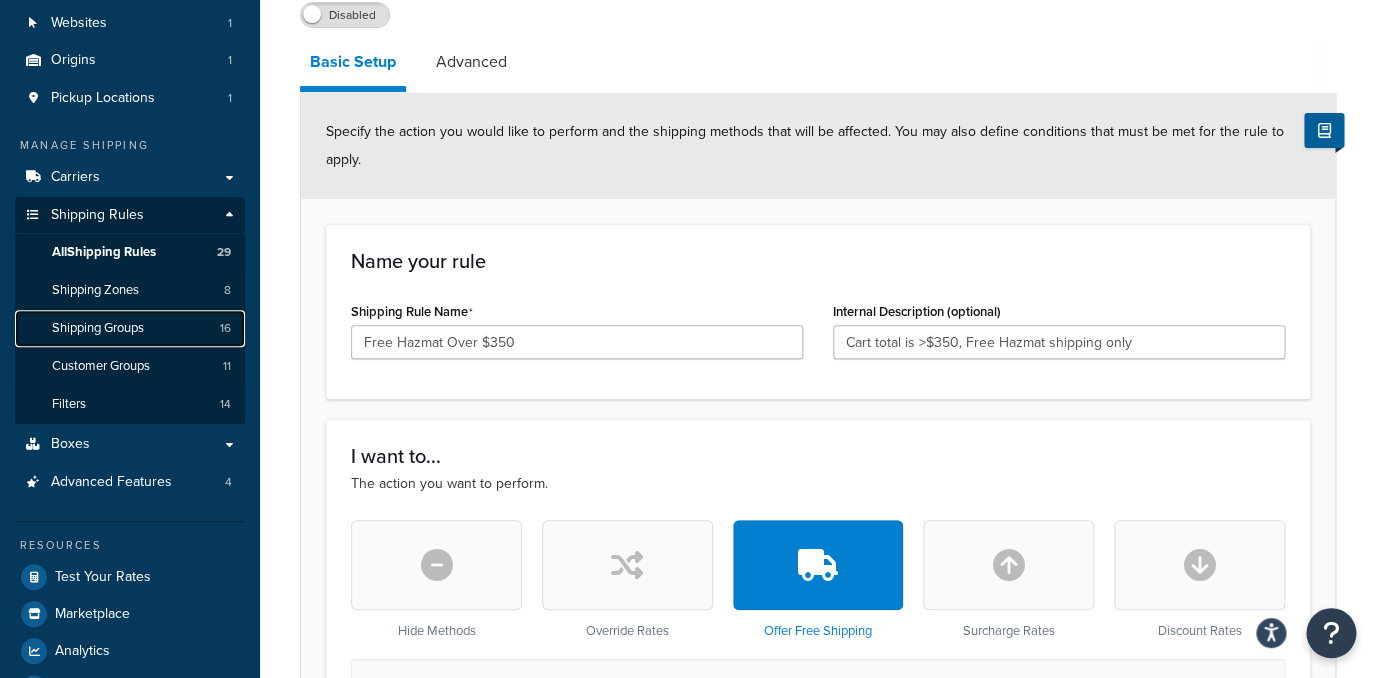 scroll, scrollTop: 0, scrollLeft: 0, axis: both 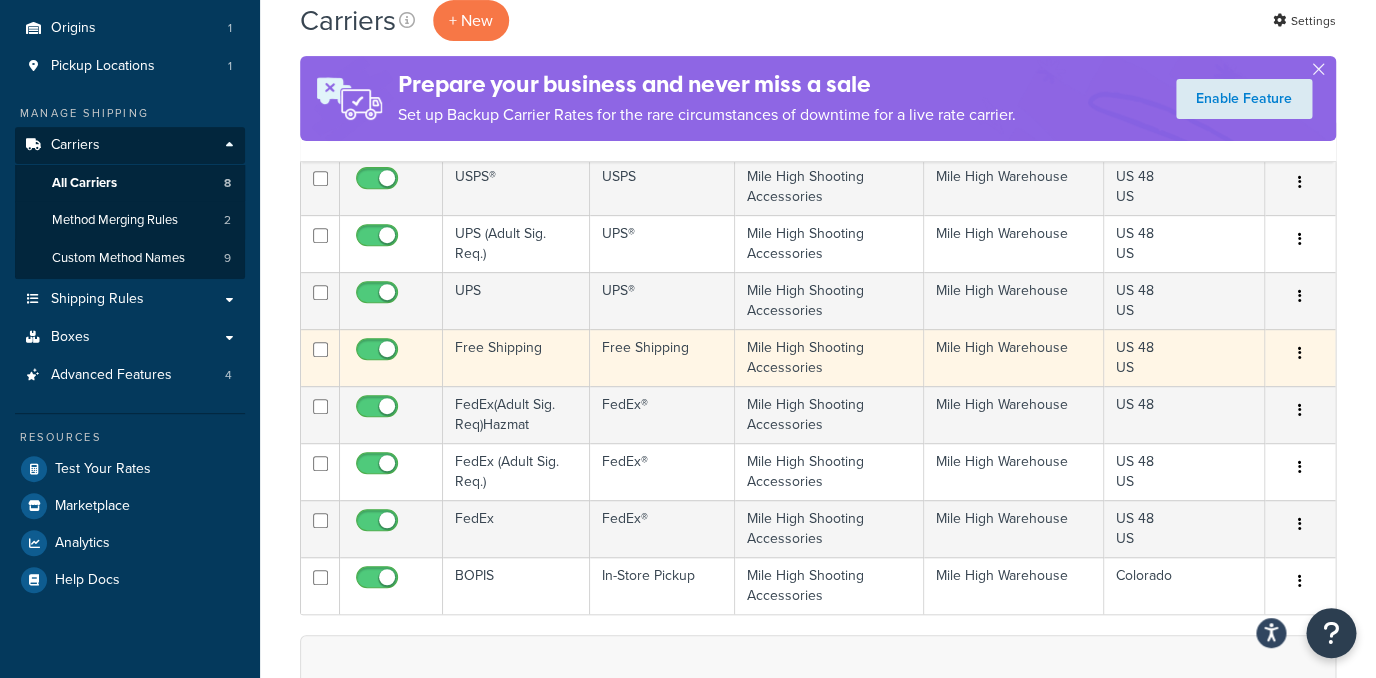 click on "Free Shipping" at bounding box center [516, 357] 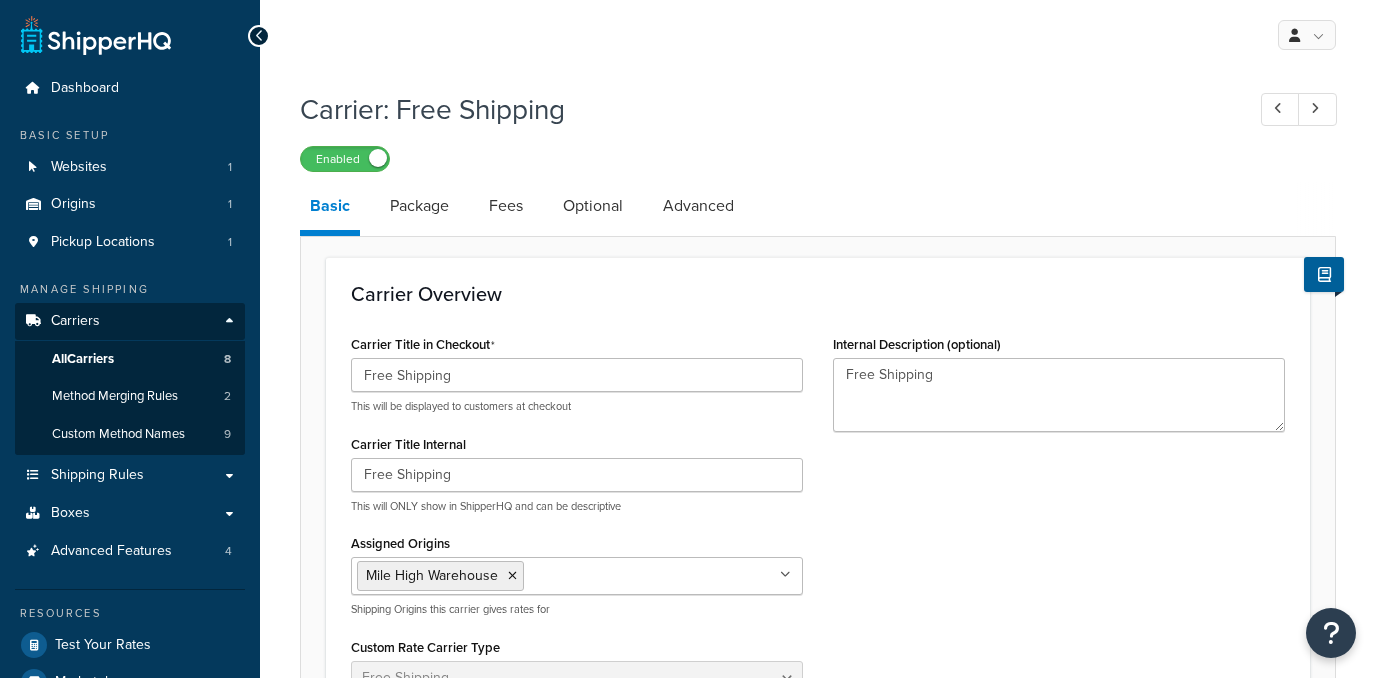select on "free" 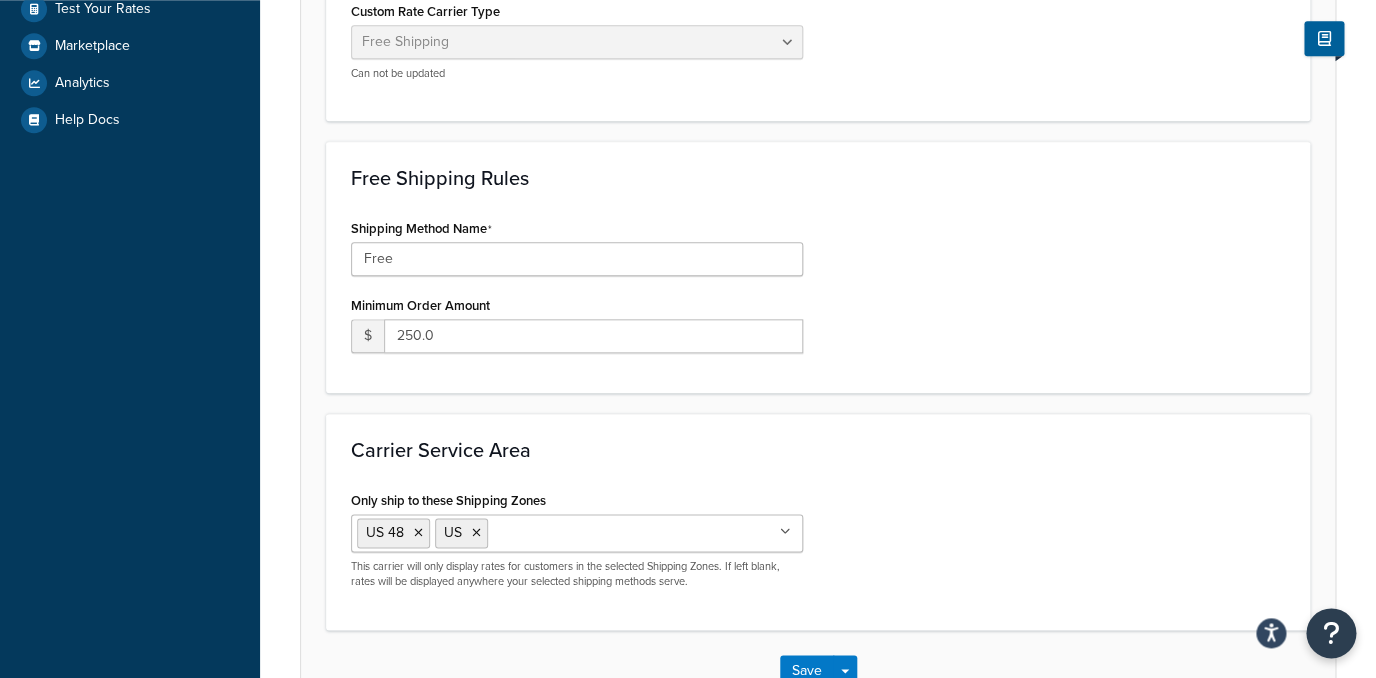 scroll, scrollTop: 640, scrollLeft: 0, axis: vertical 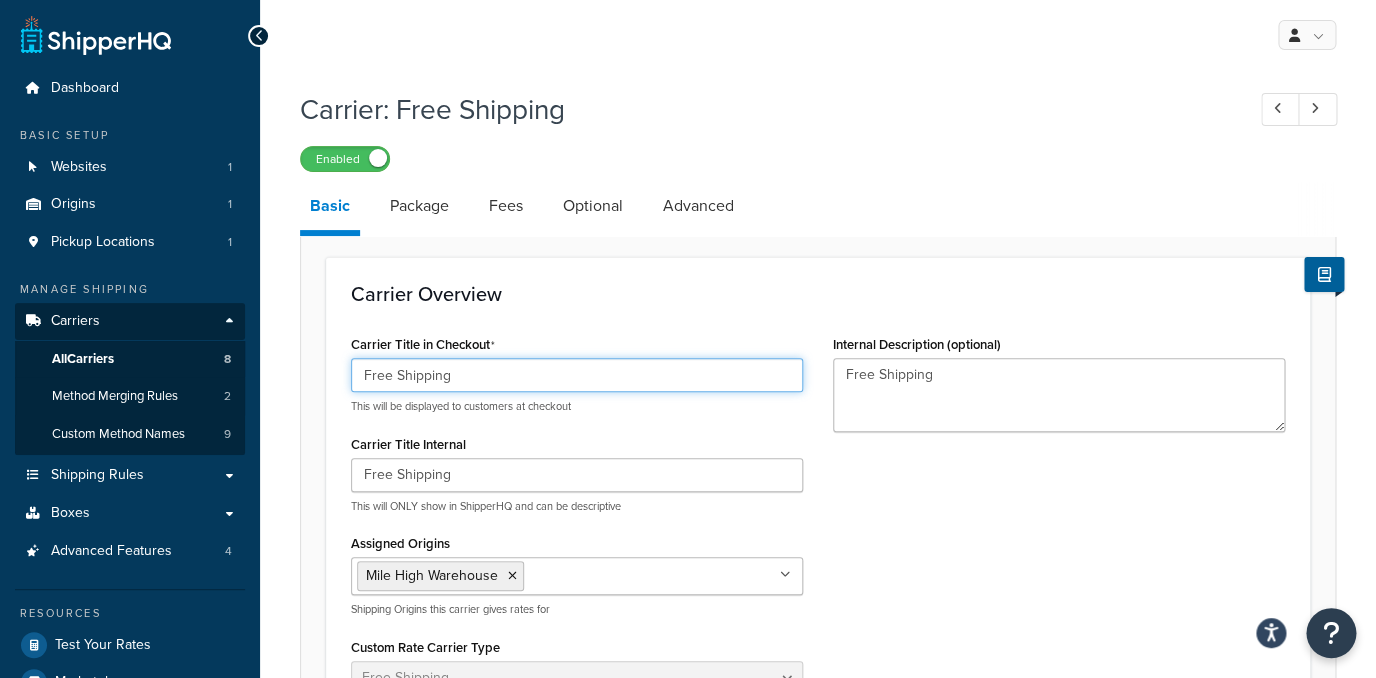 click on "Free Shipping" at bounding box center [577, 375] 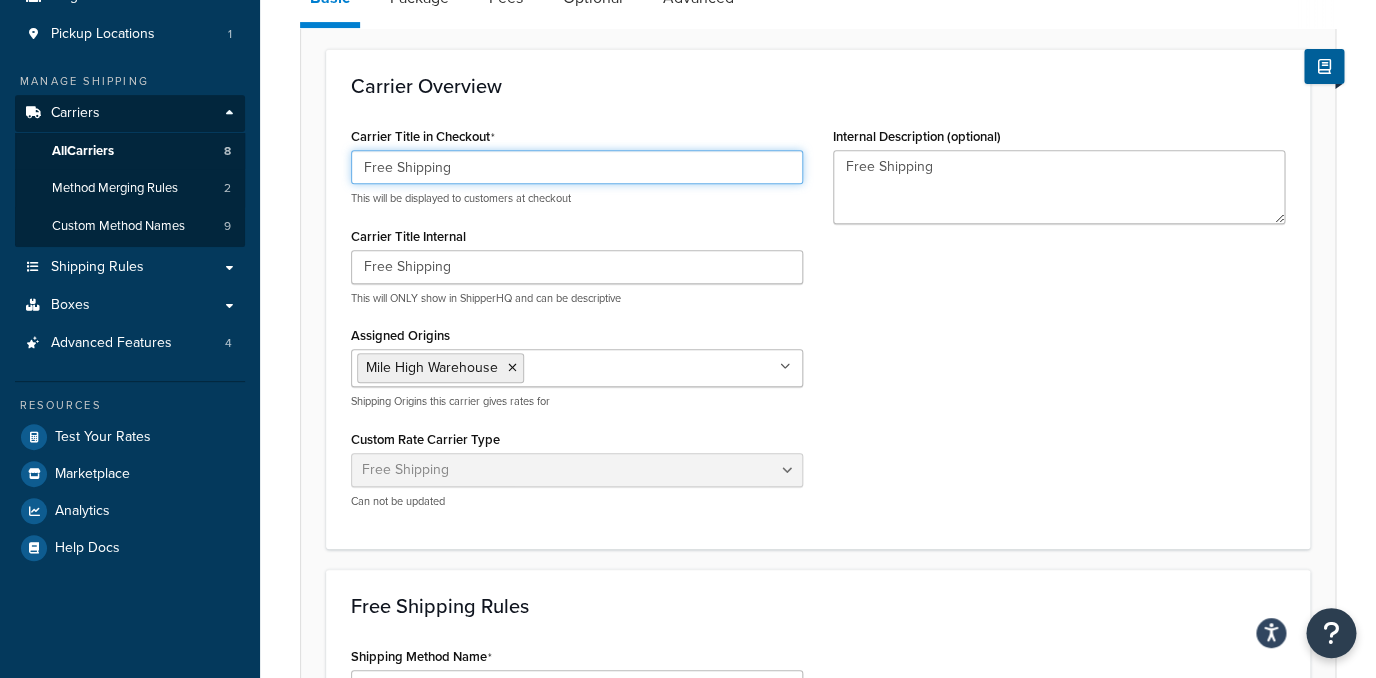 scroll, scrollTop: 0, scrollLeft: 0, axis: both 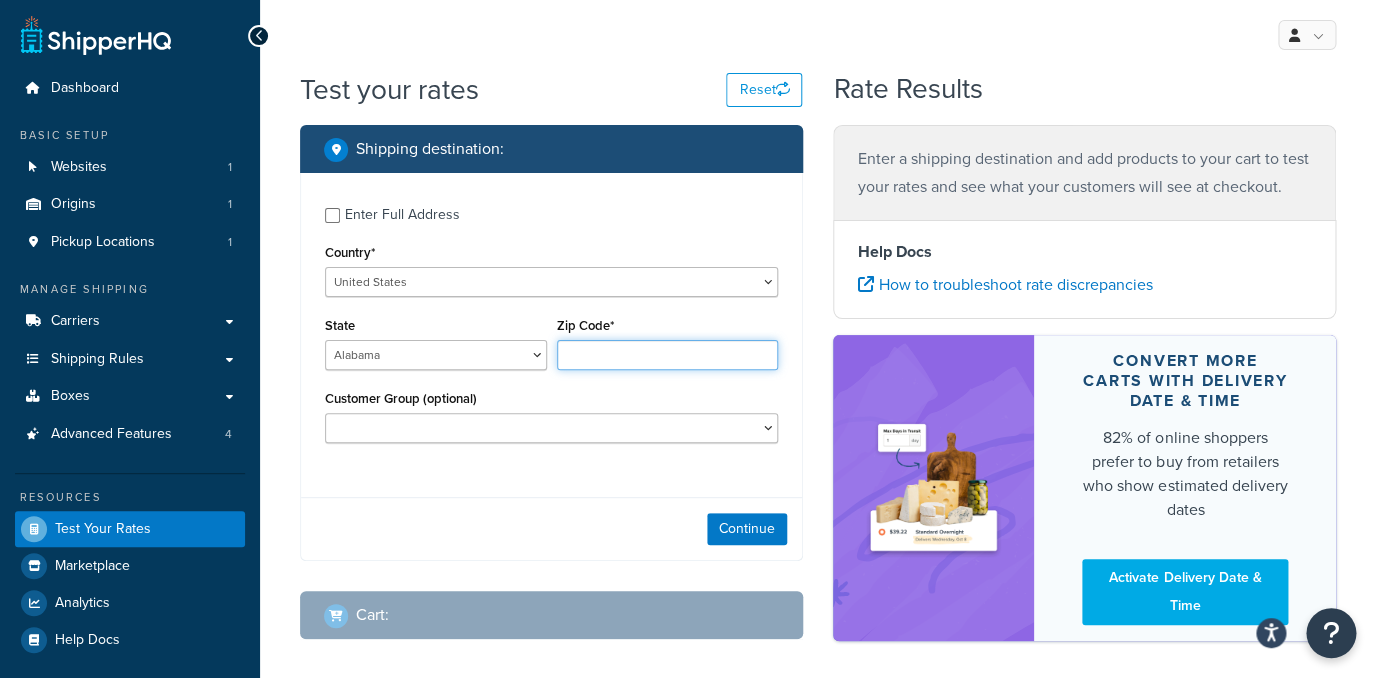 click on "Zip Code*" at bounding box center [668, 355] 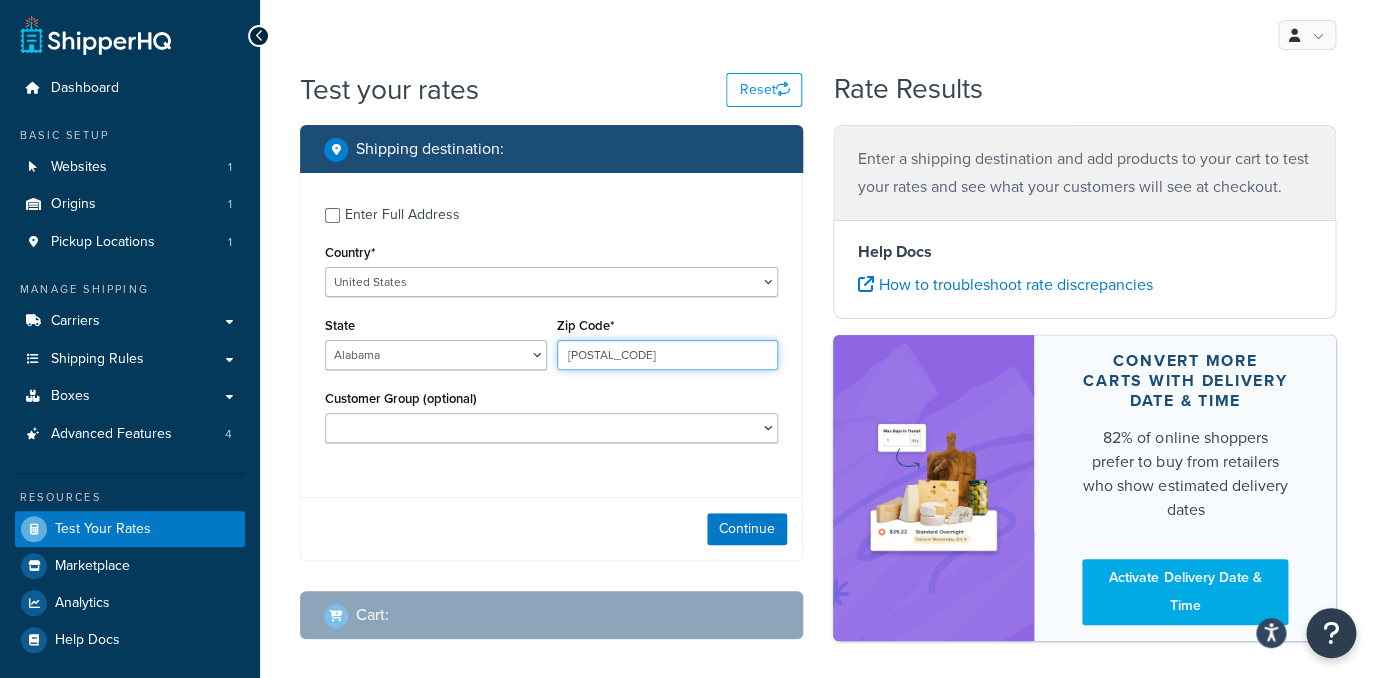 type on "[POSTAL_CODE]" 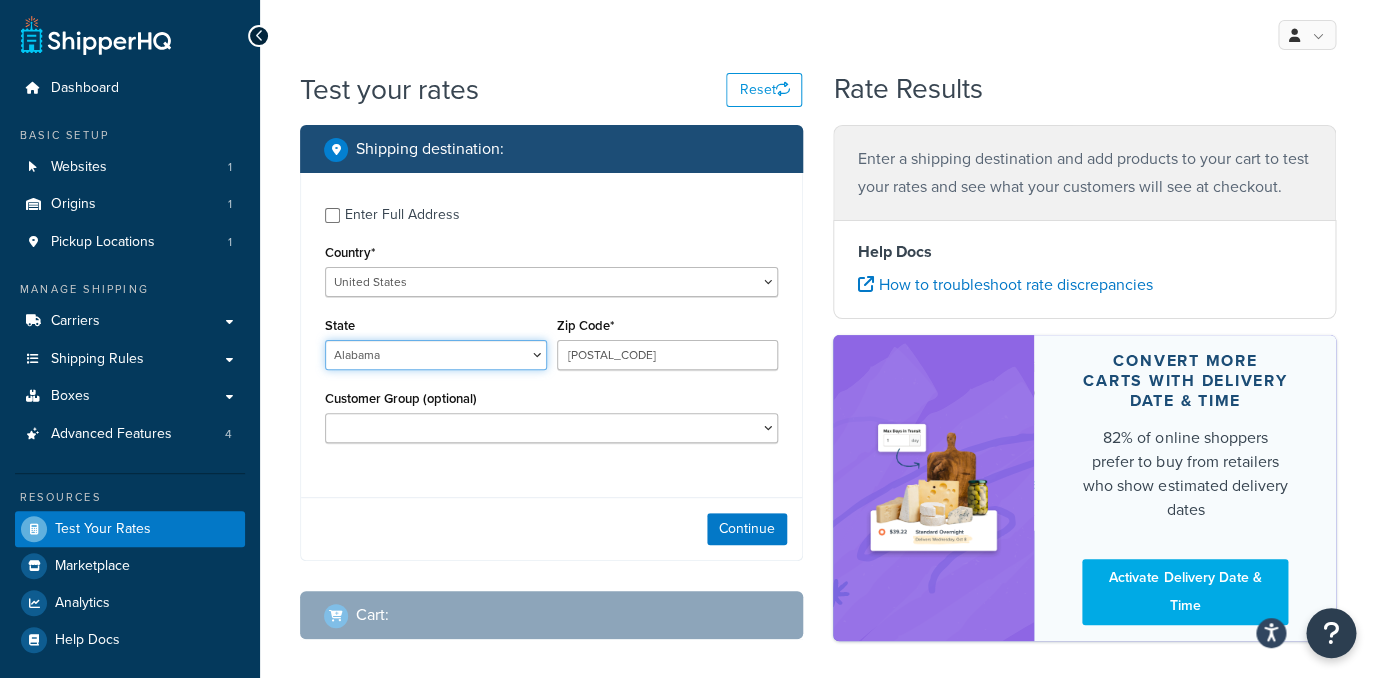 click on "Alabama  Alaska  American Samoa  Arizona  Arkansas  Armed Forces Americas  Armed Forces Europe, Middle East, Africa, Canada  Armed Forces Pacific  California  Colorado  Connecticut  Delaware  District of Columbia  Federated States of Micronesia  Florida  Georgia  Guam  Hawaii  Idaho  Illinois  Indiana  Iowa  Kansas  Kentucky  Louisiana  Maine  Marshall Islands  Maryland  Massachusetts  Michigan  Minnesota  Mississippi  Missouri  Montana  Nebraska  Nevada  New Hampshire  New Jersey  New Mexico  New York  North Carolina  North Dakota  Northern Mariana Islands  Ohio  Oklahoma  Oregon  Palau  Pennsylvania  Puerto Rico  Rhode Island  South Carolina  South Dakota  Tennessee  Texas  United States Minor Outlying Islands  Utah  Vermont  Virgin Islands  Virginia  Washington  West Virginia  Wisconsin  Wyoming" at bounding box center (436, 355) 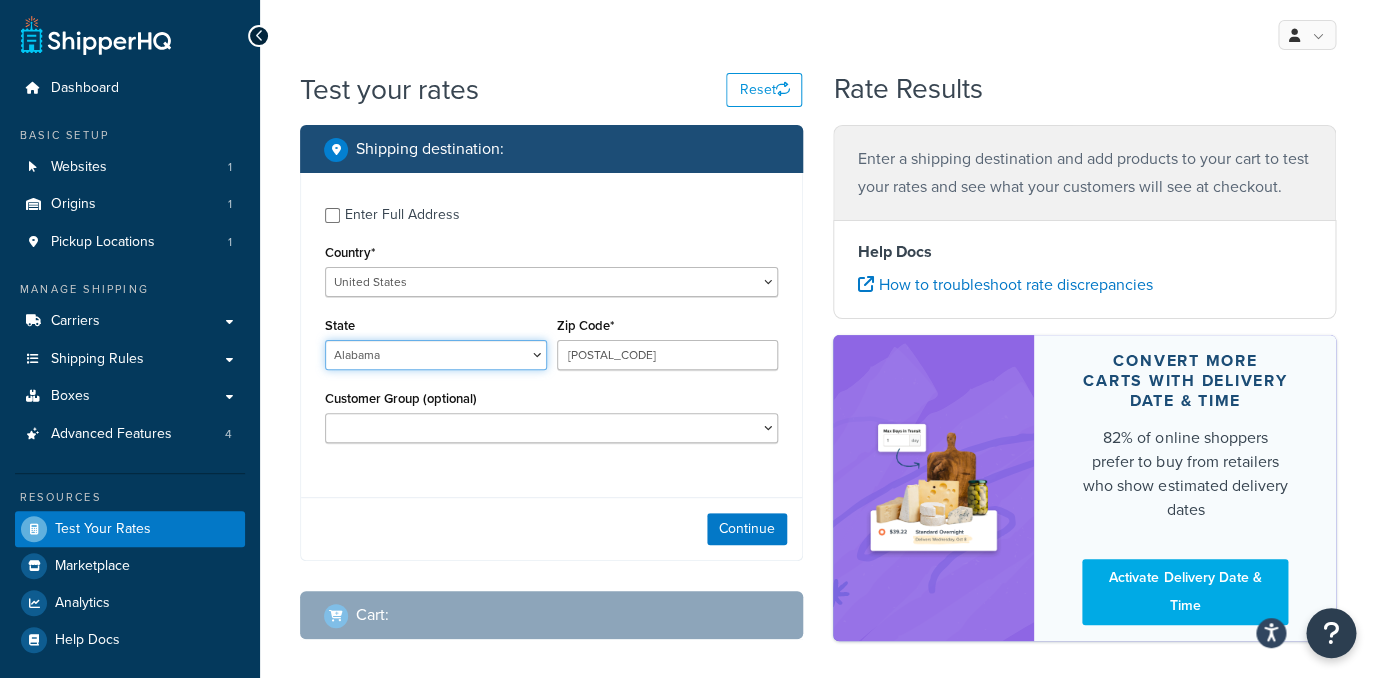 select on "TX" 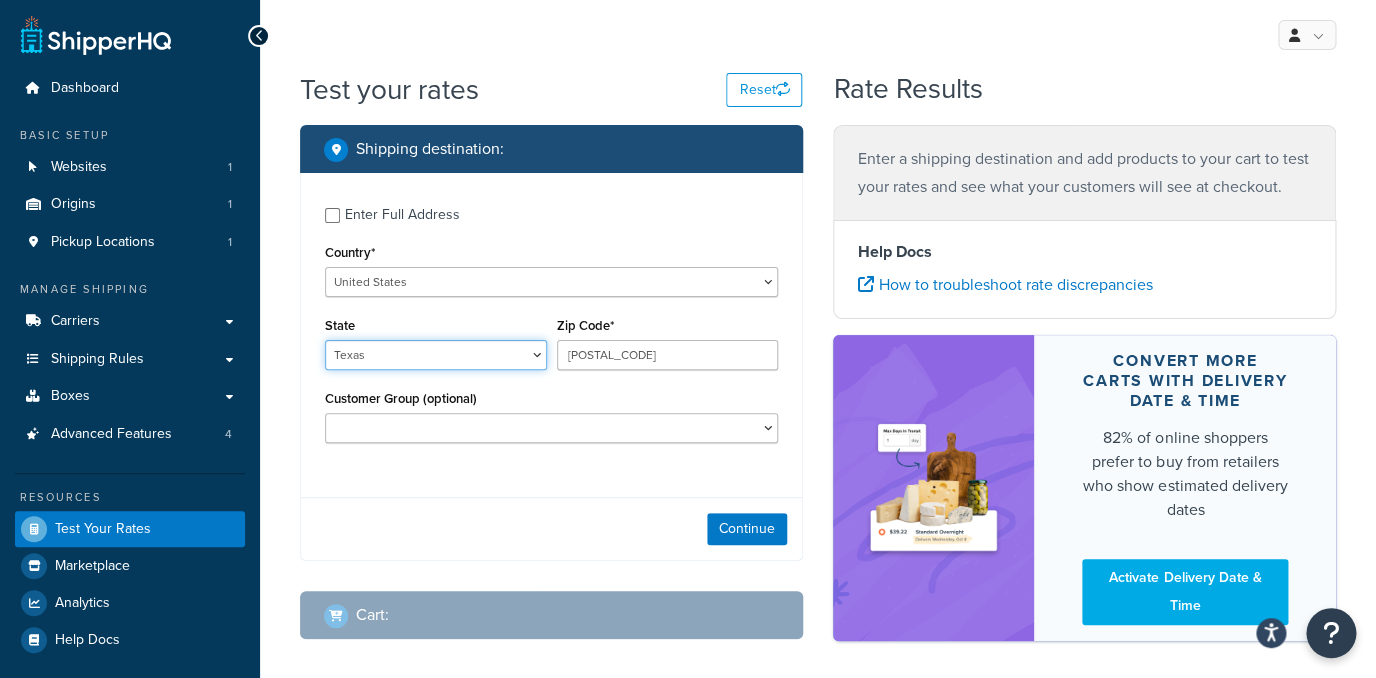 click on "Texas" at bounding box center (0, 0) 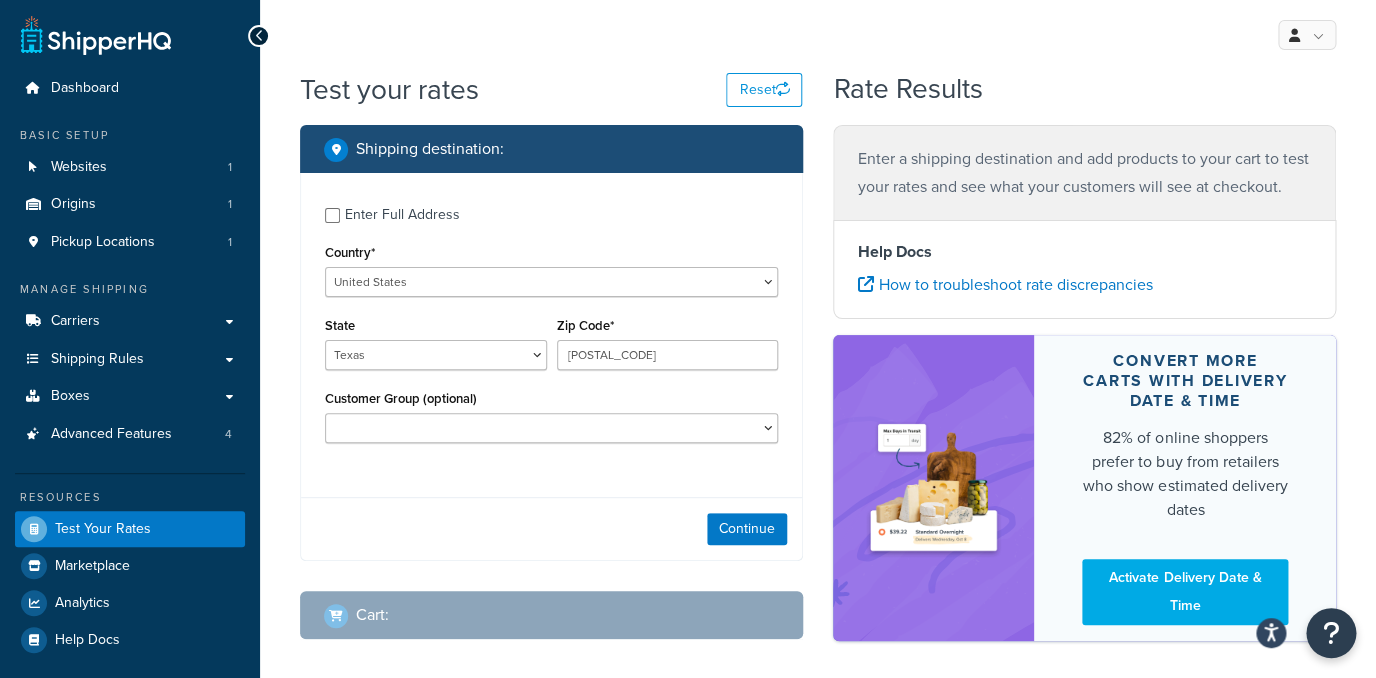 click on "Continue" at bounding box center [551, 528] 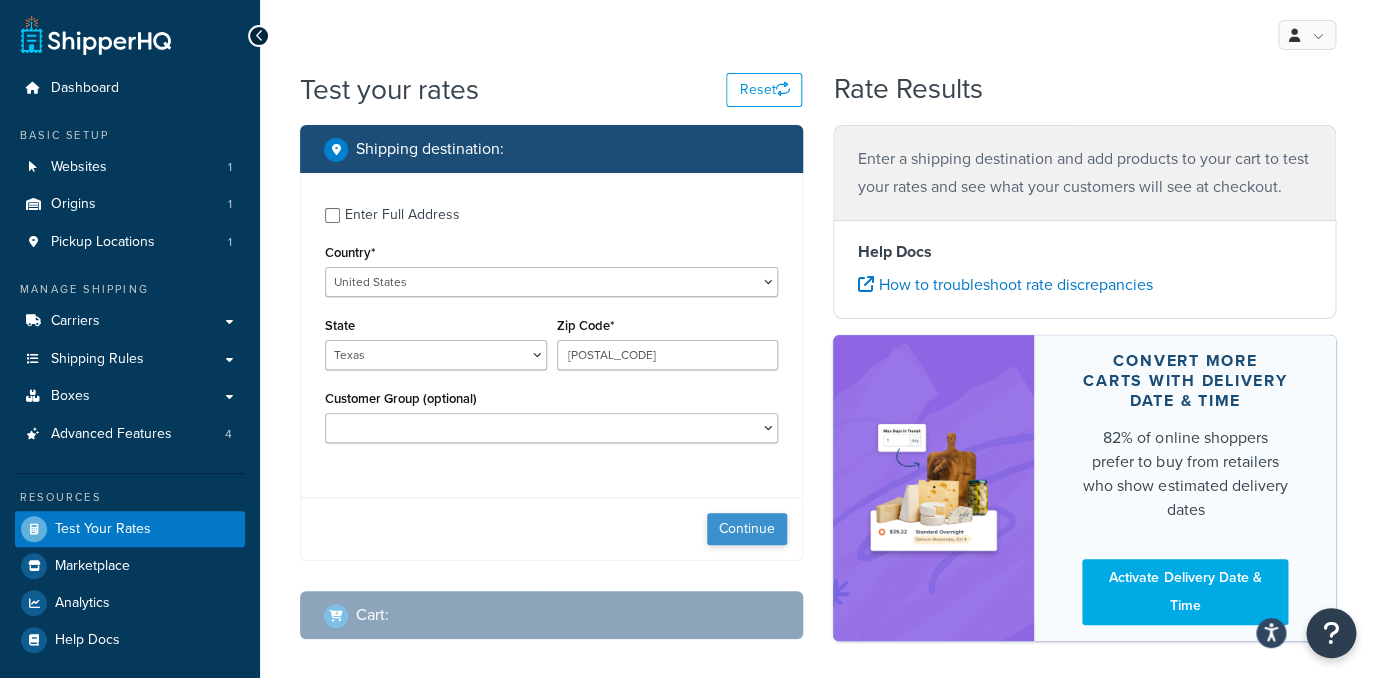click on "Continue" at bounding box center [551, 528] 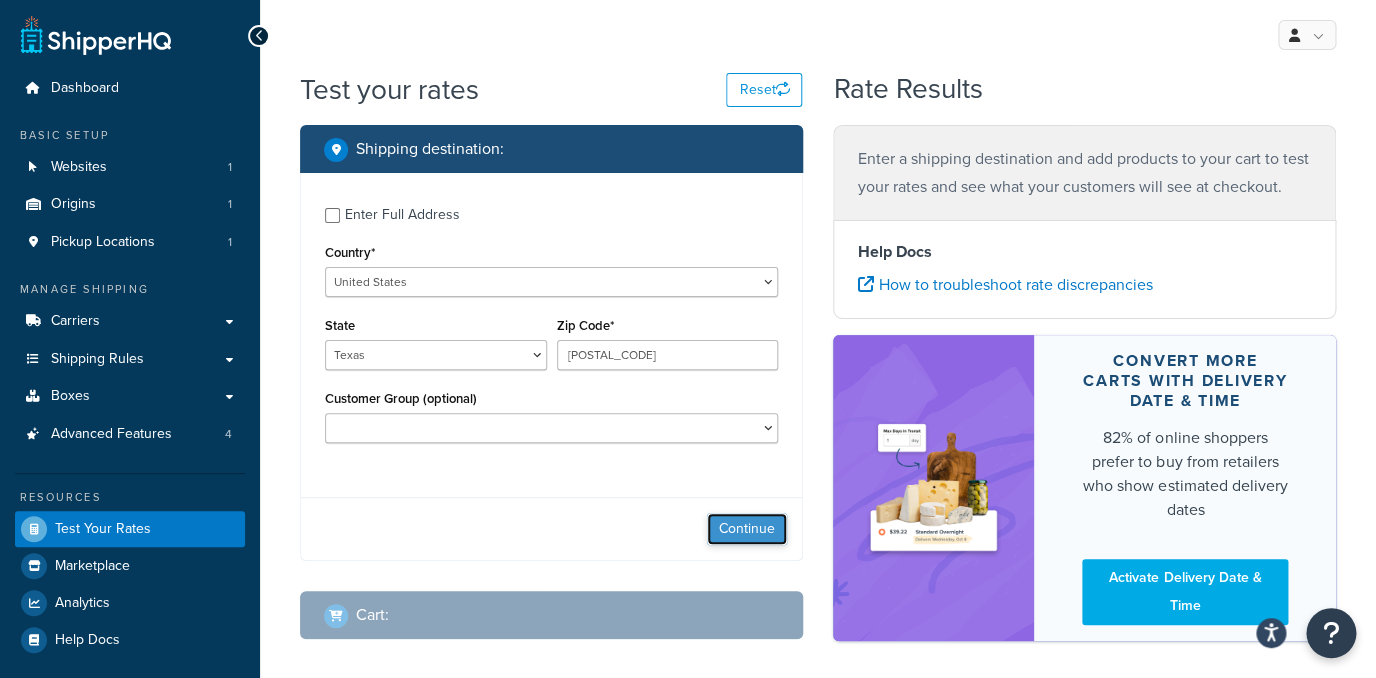 click on "Continue" at bounding box center (747, 529) 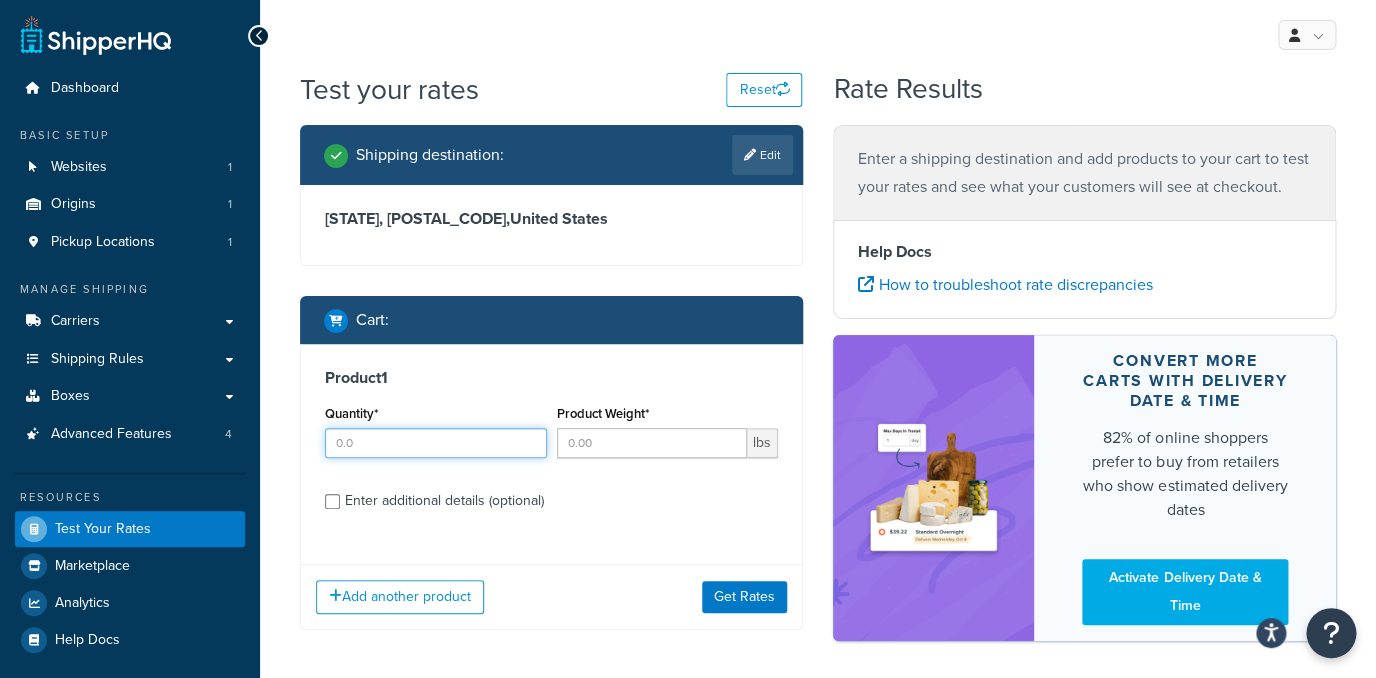 click on "Quantity*" at bounding box center [436, 443] 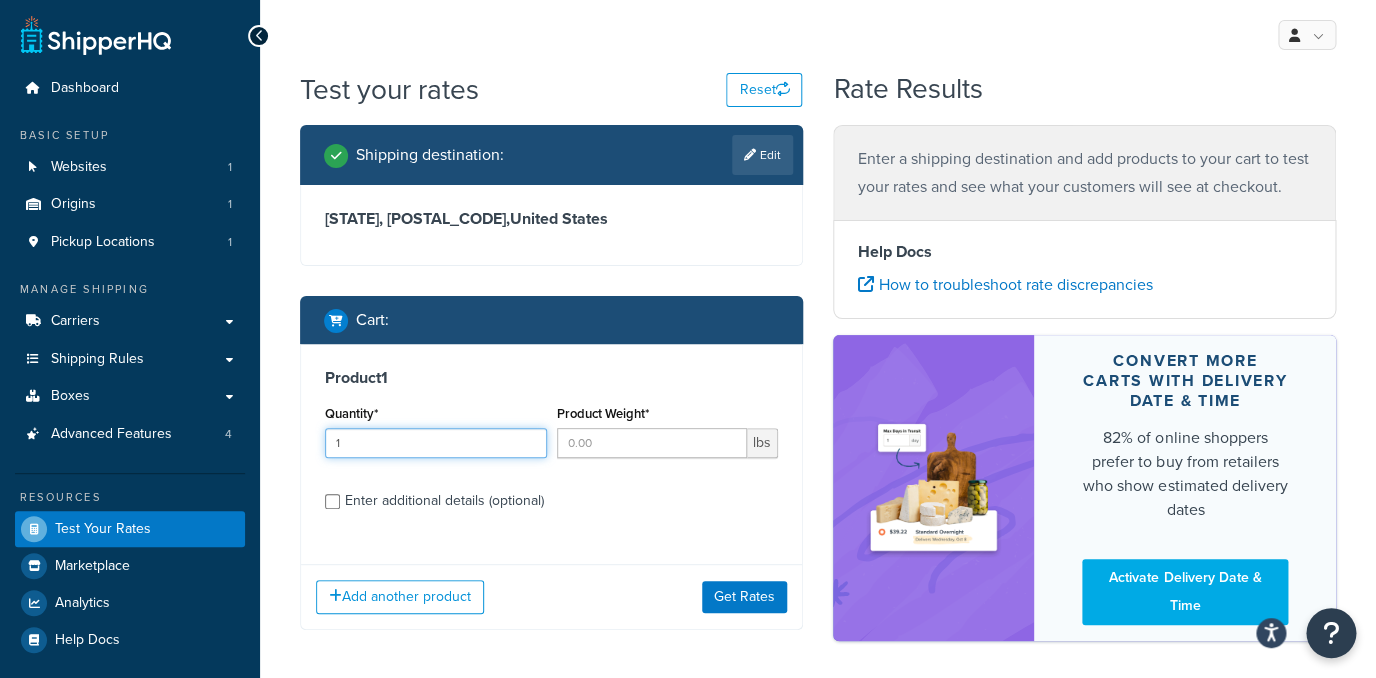 type on "1" 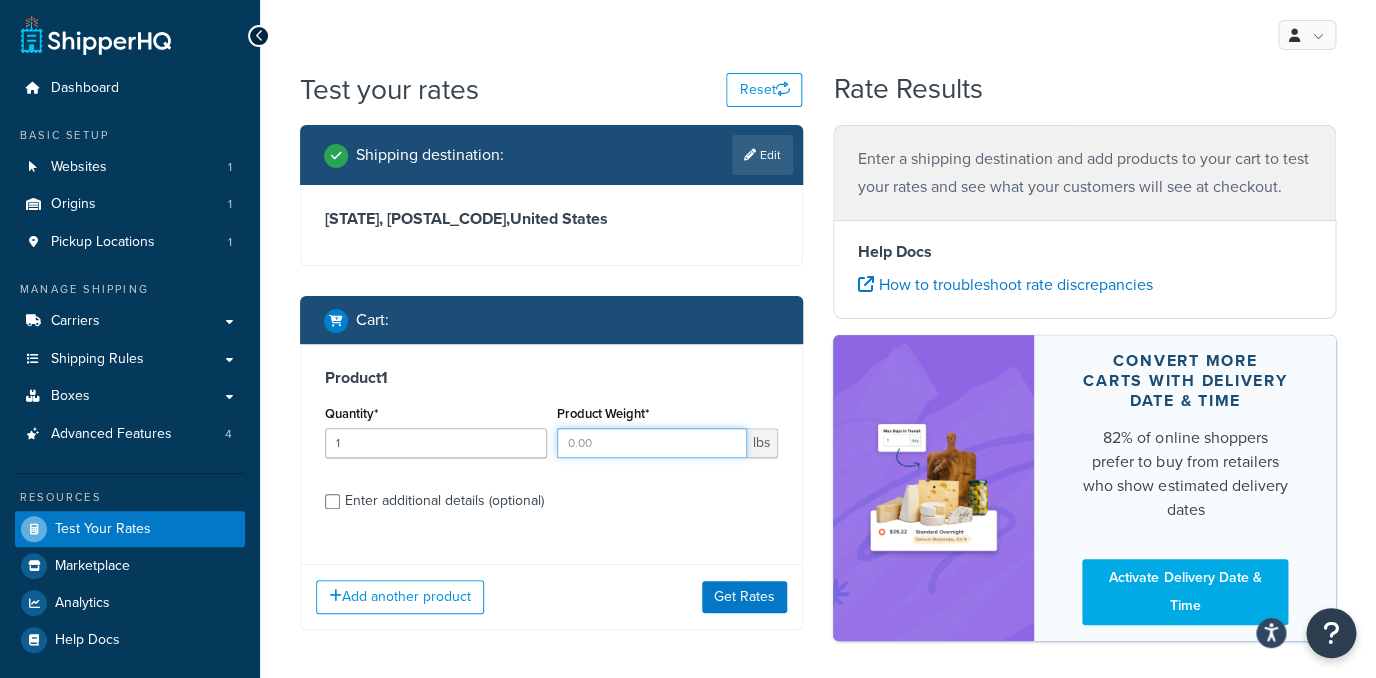click on "Product Weight*" at bounding box center [652, 443] 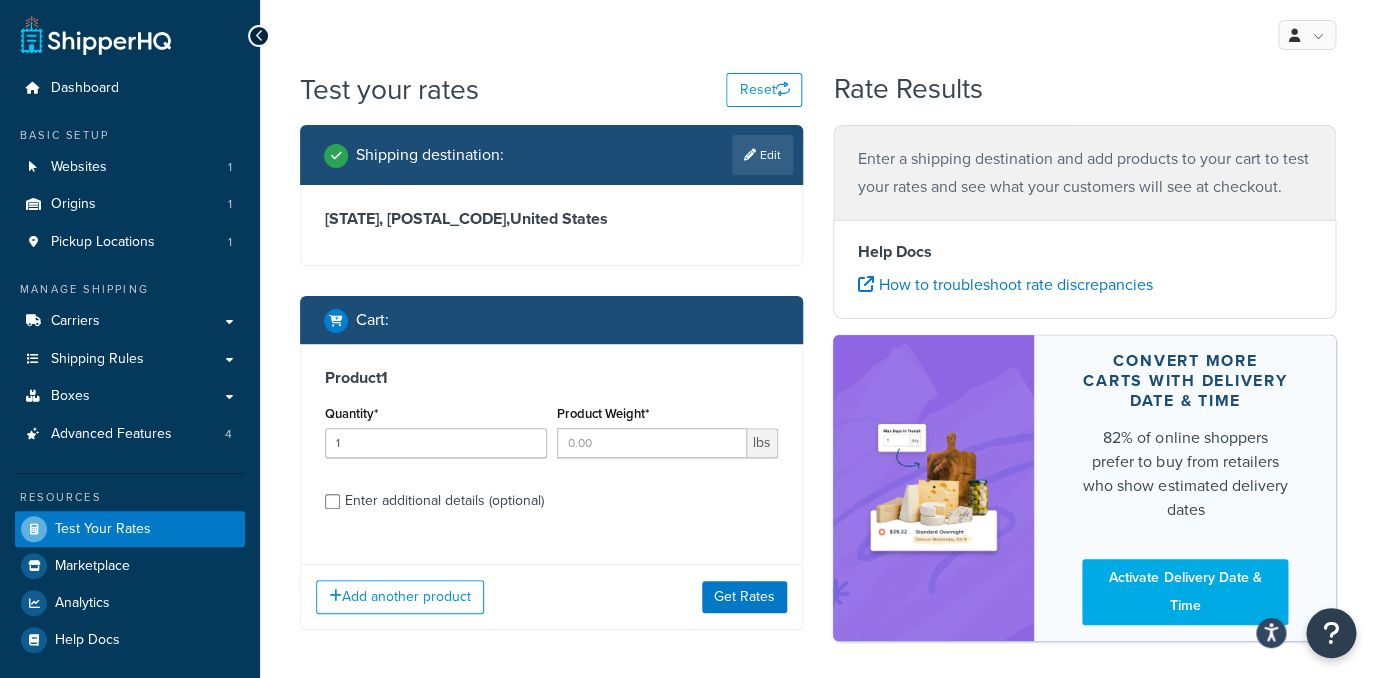 click on "Enter additional details (optional)" at bounding box center (444, 501) 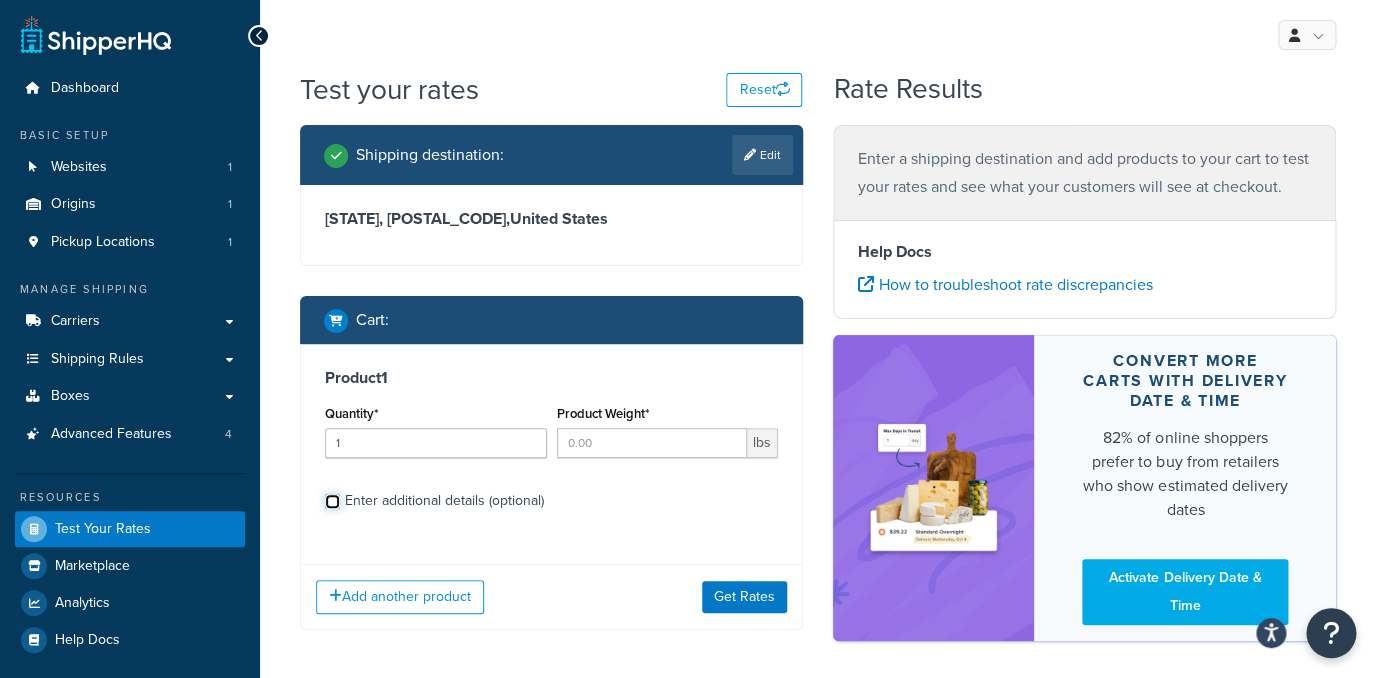 click on "Enter additional details (optional)" at bounding box center (332, 501) 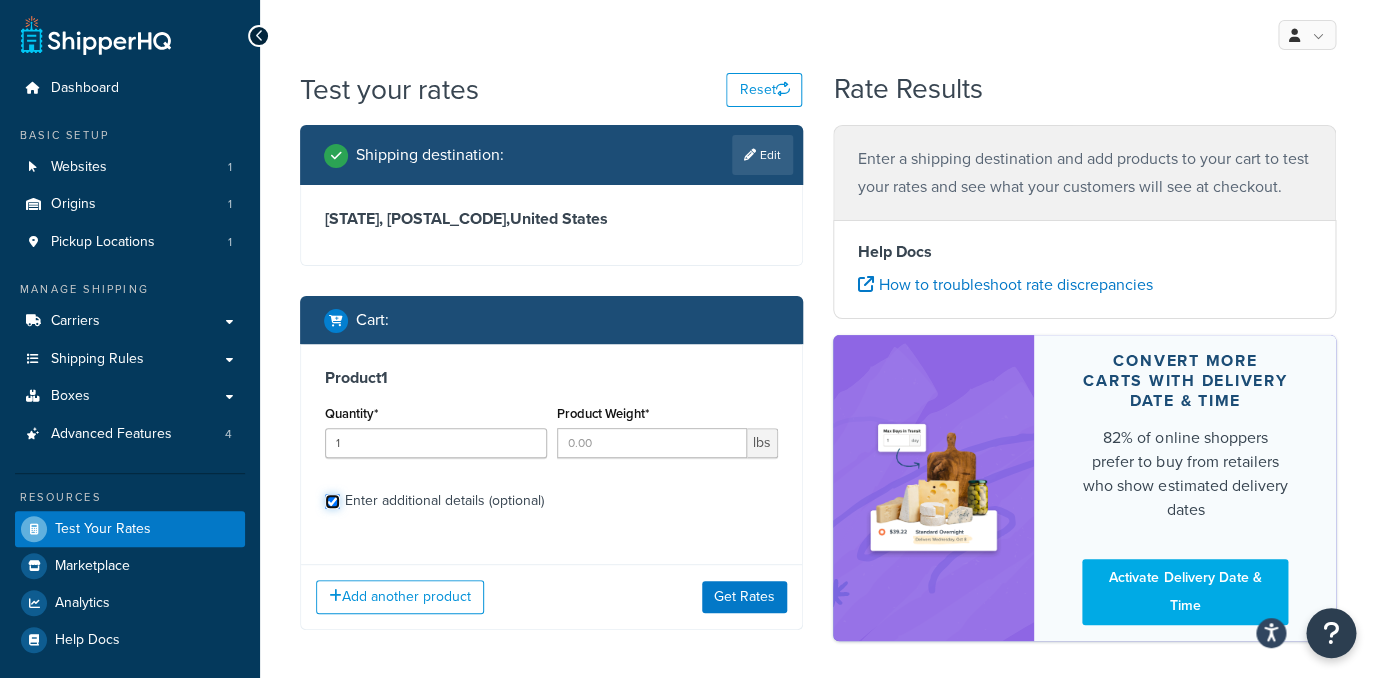 checkbox on "true" 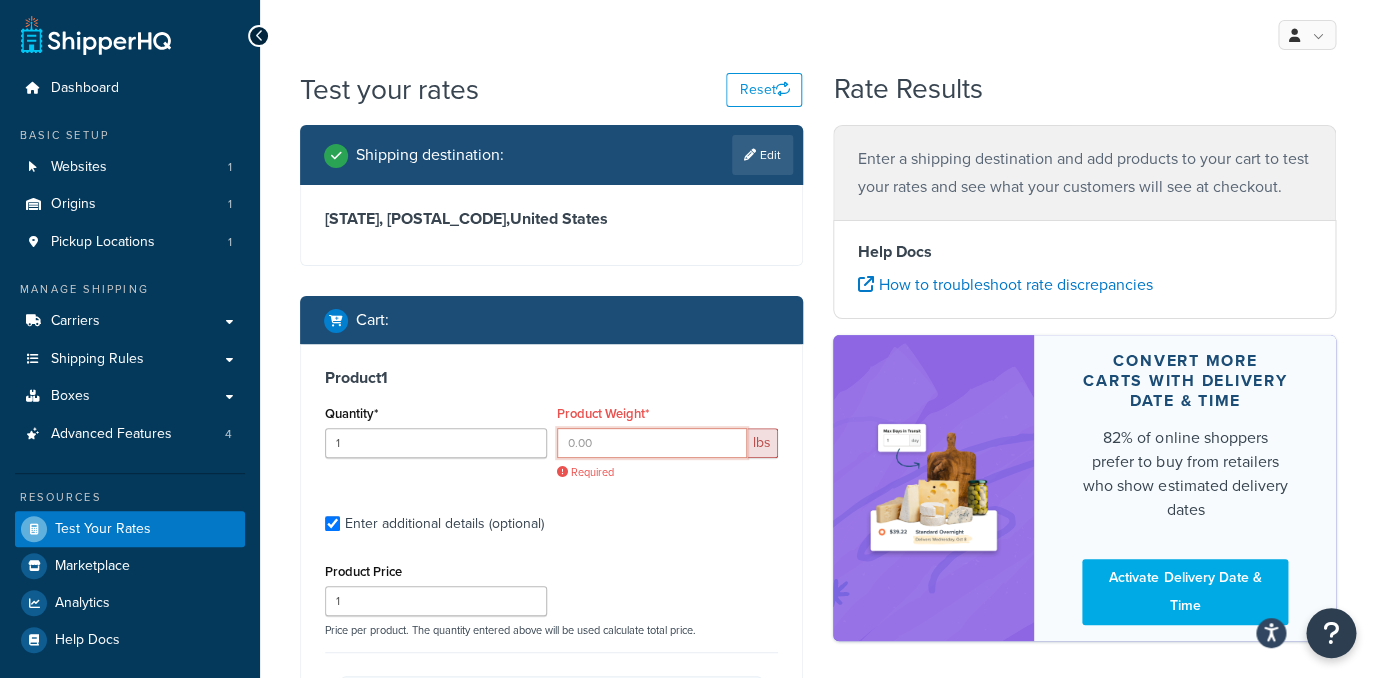 click on "Product Weight*" at bounding box center [652, 443] 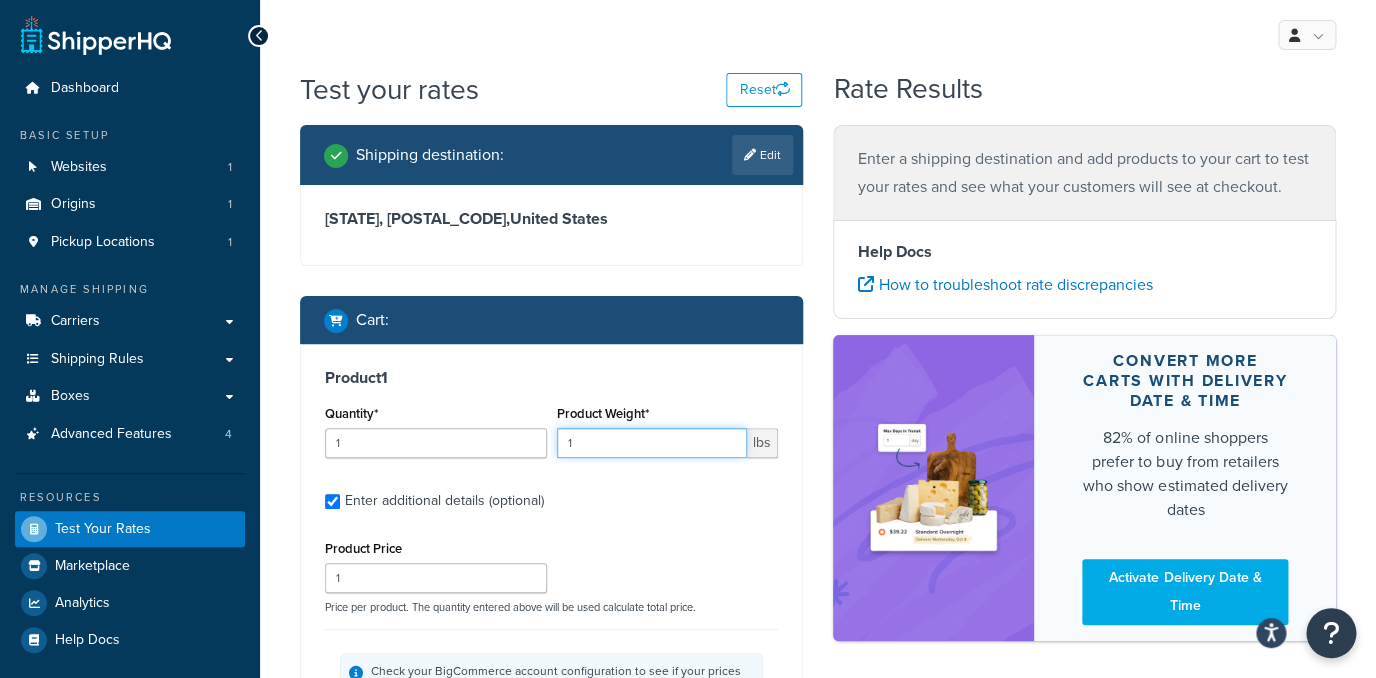 type on "1" 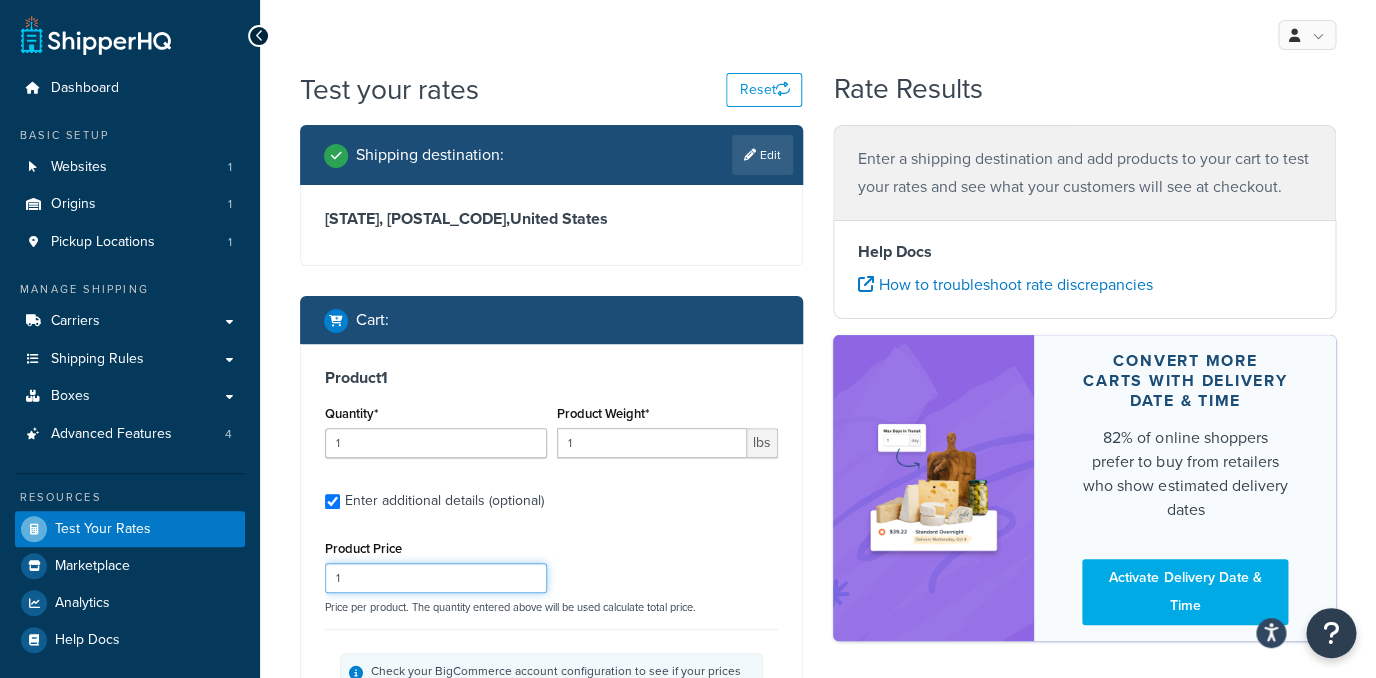 click on "1" at bounding box center (436, 578) 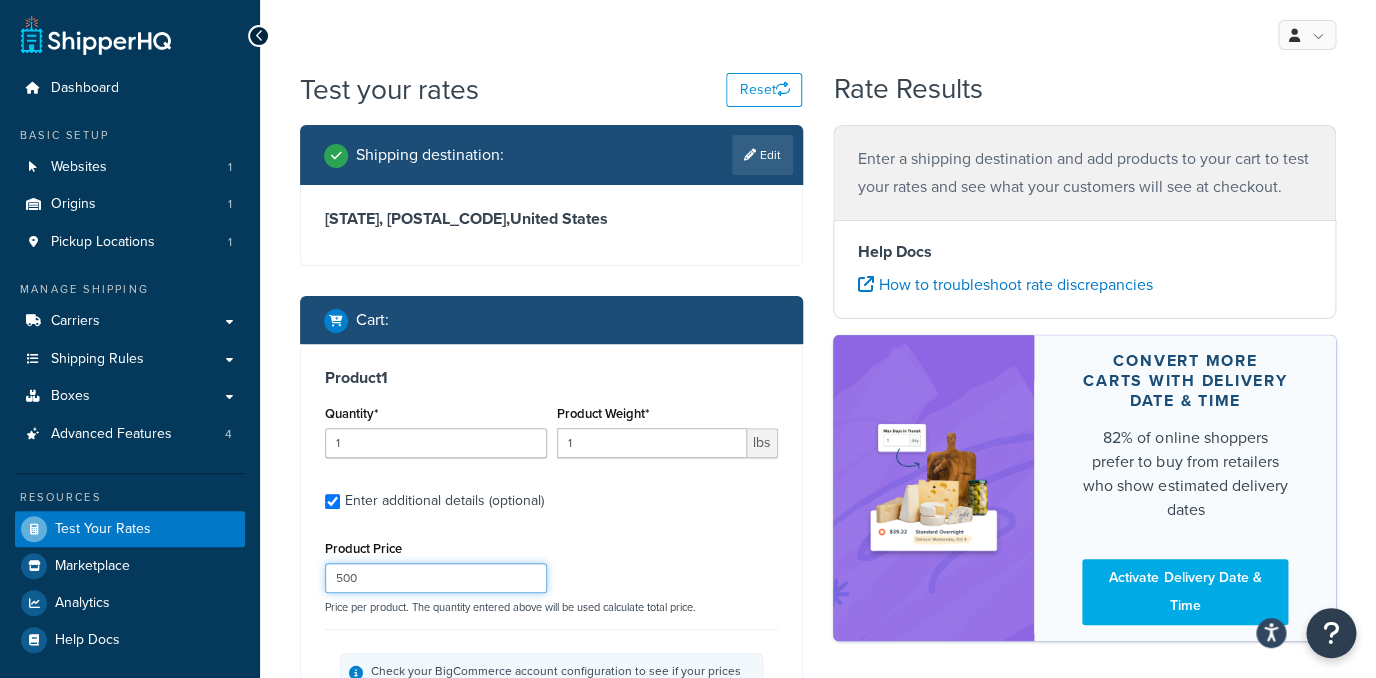 type on "500" 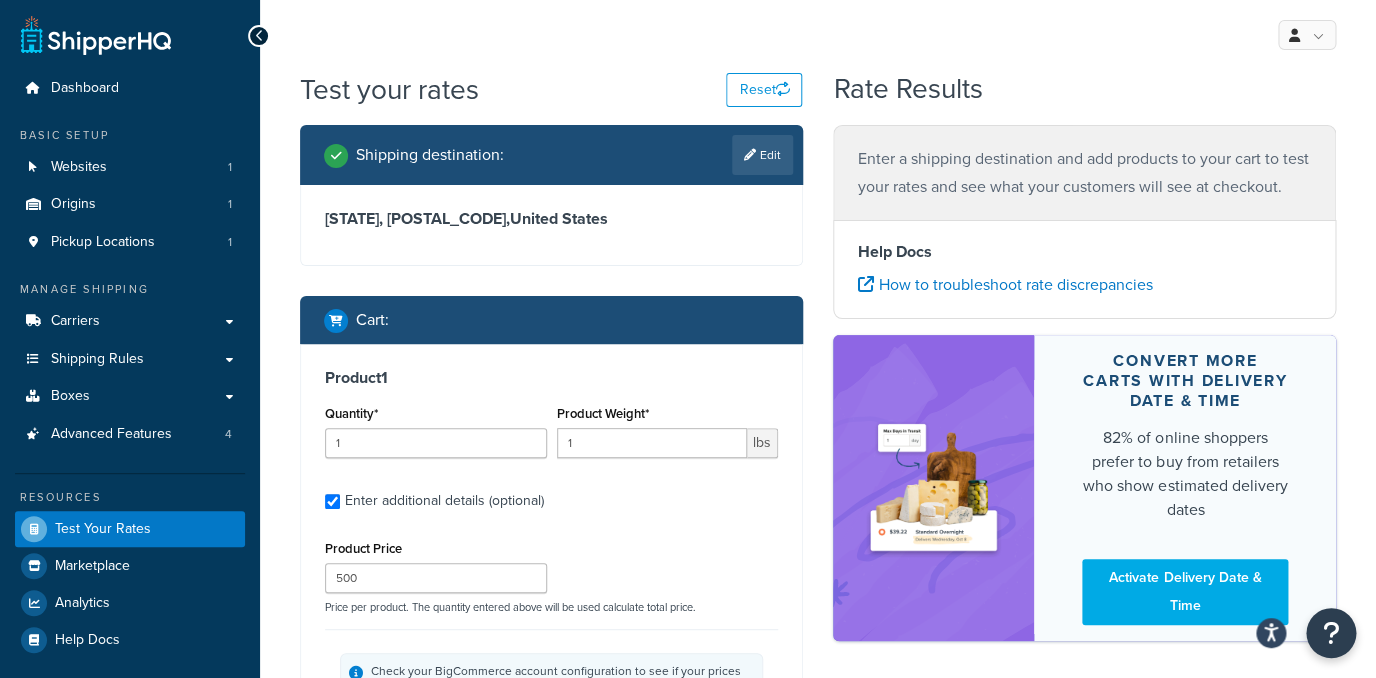 click on "Product Price   500 Price per product. The quantity entered above will be used calculate total price." at bounding box center [551, 574] 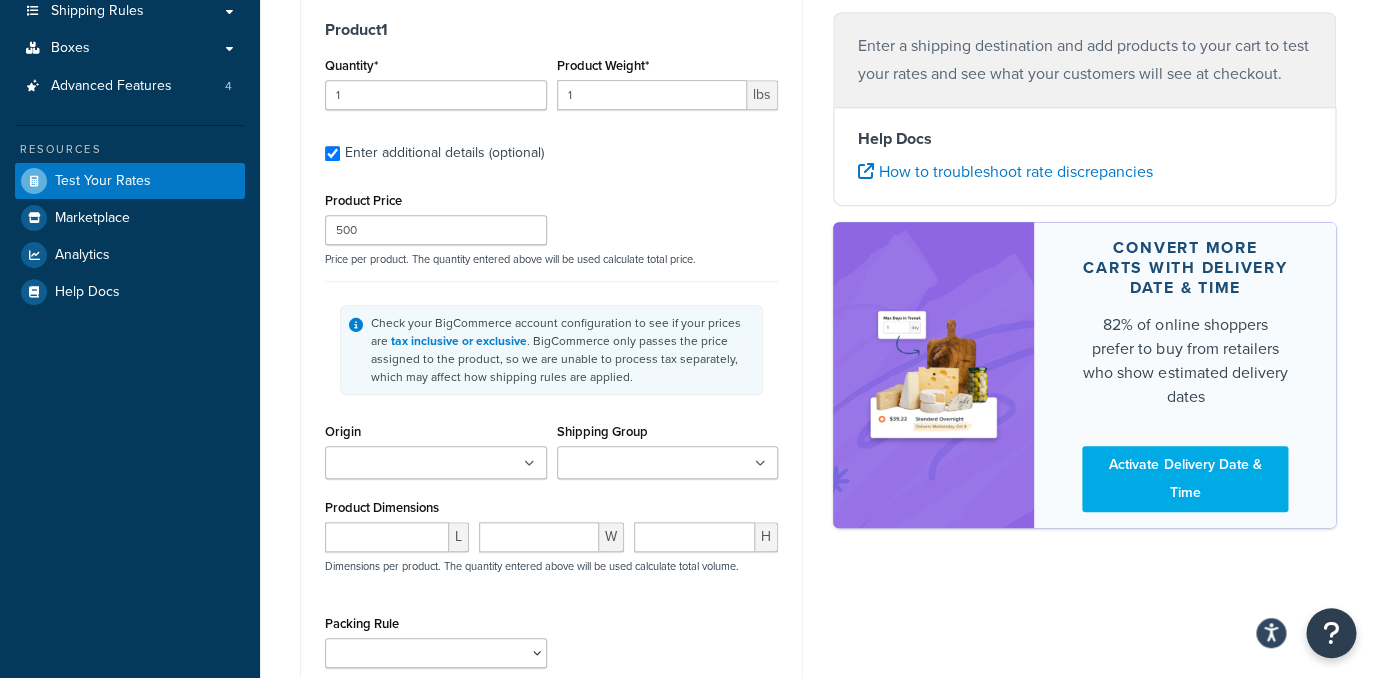 scroll, scrollTop: 384, scrollLeft: 0, axis: vertical 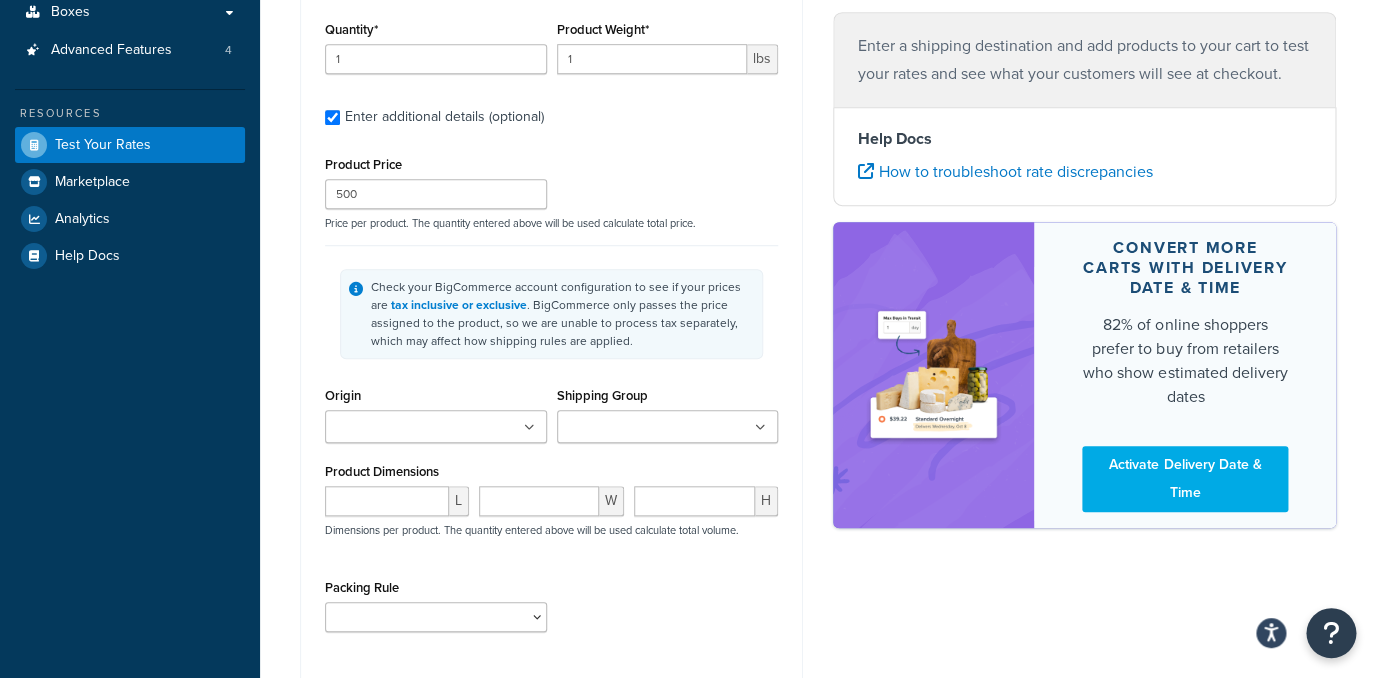 click on "Shipping Group" at bounding box center [651, 428] 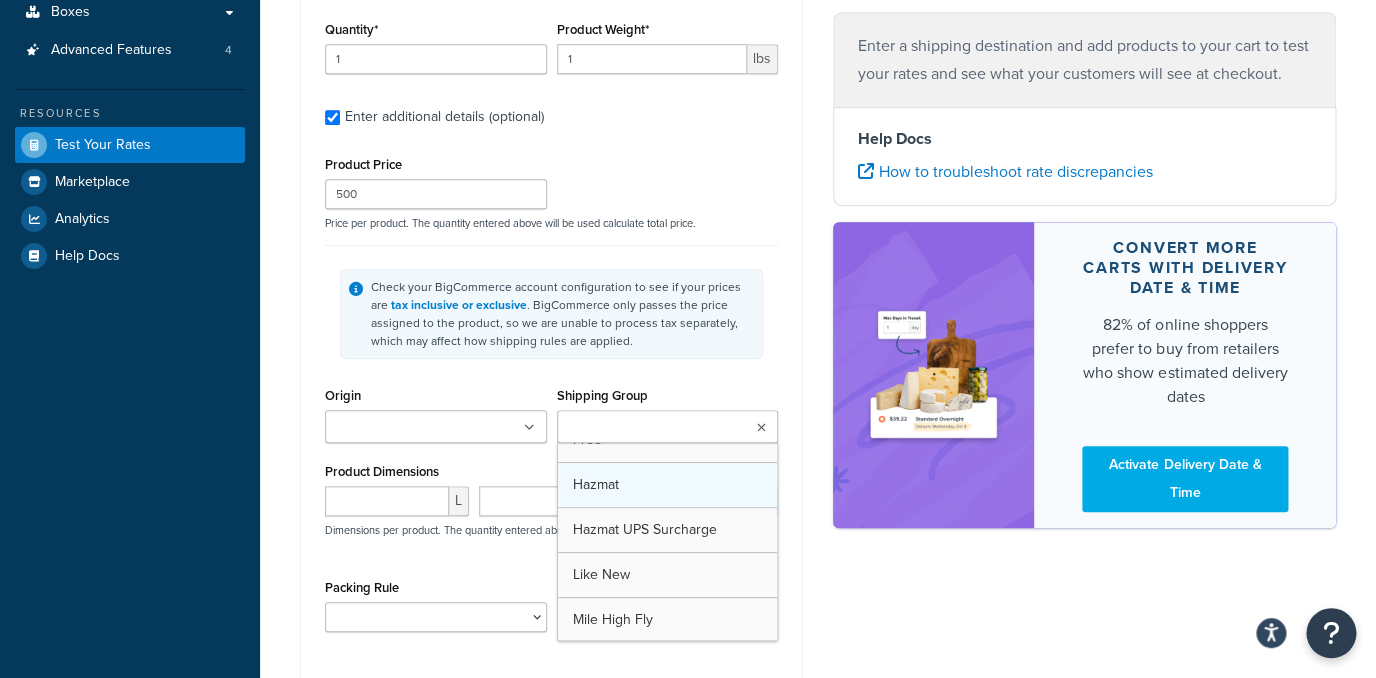 scroll, scrollTop: 322, scrollLeft: 0, axis: vertical 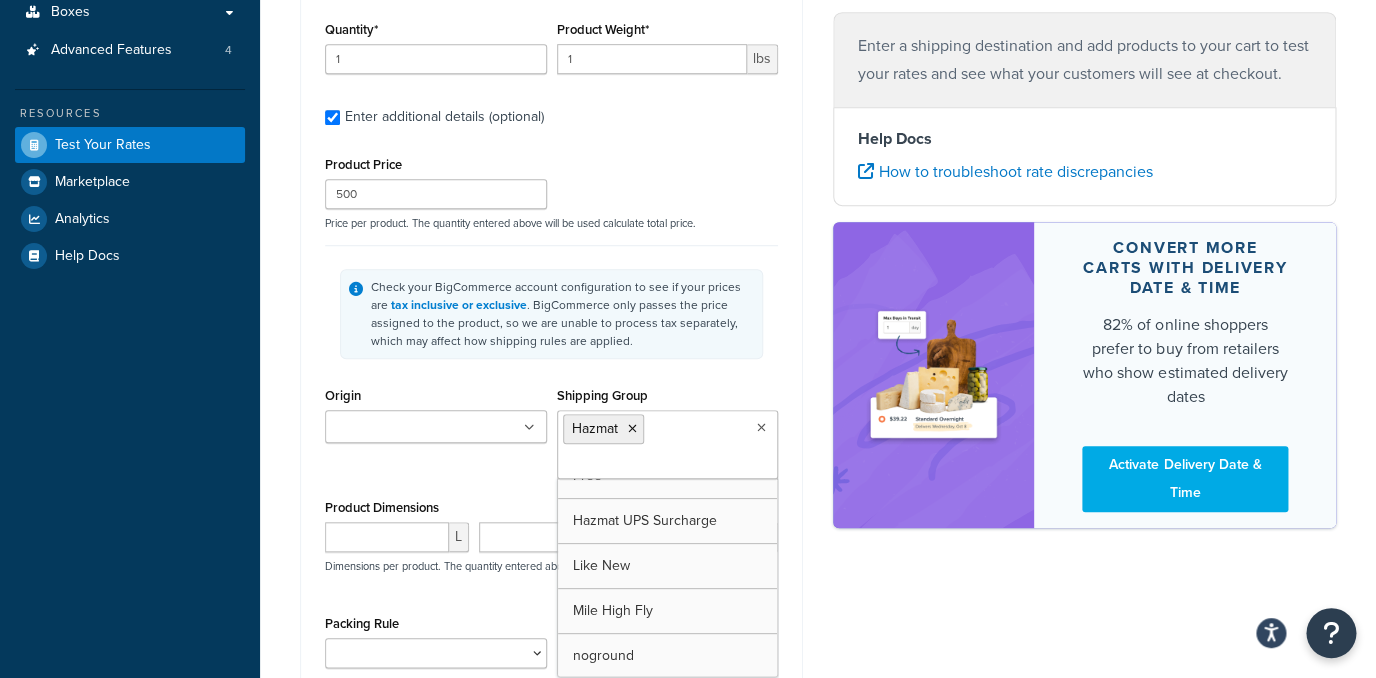 click on "Product  1 Quantity*   1 Product Weight*   1 lbs   Enter additional details (optional) Product Price   500 Price per product. The quantity entered above will be used calculate total price. Check your BigCommerce account configuration to see if your prices are   tax inclusive or exclusive . BigCommerce only passes the price assigned to the product, so we are unable to process tax separately, which may affect how shipping rules are applied. Origin   Mile High Warehouse Shipping Group   Hazmat   All Products not assigned to a Shipping Group (copy) Ammo Battery Cleaner Dummy Rounds Exempt Free Hazmat UPS Surcharge Like New Mile High Fly noground Reloading RRS Suppressor Product Dimensions   L   W   H Dimensions per product. The quantity entered above will be used calculate total volume. Packing Rule     Pack Separately" at bounding box center [551, 334] 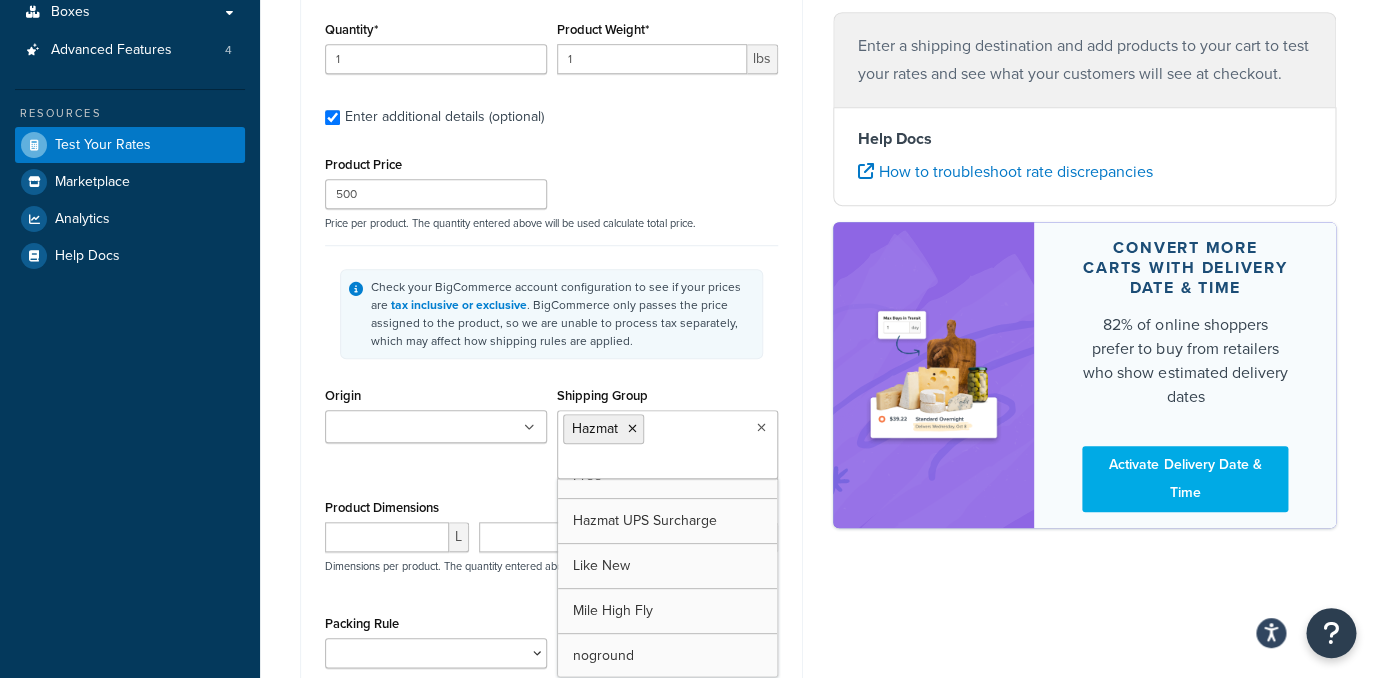 click on "Hazmat" at bounding box center (668, 444) 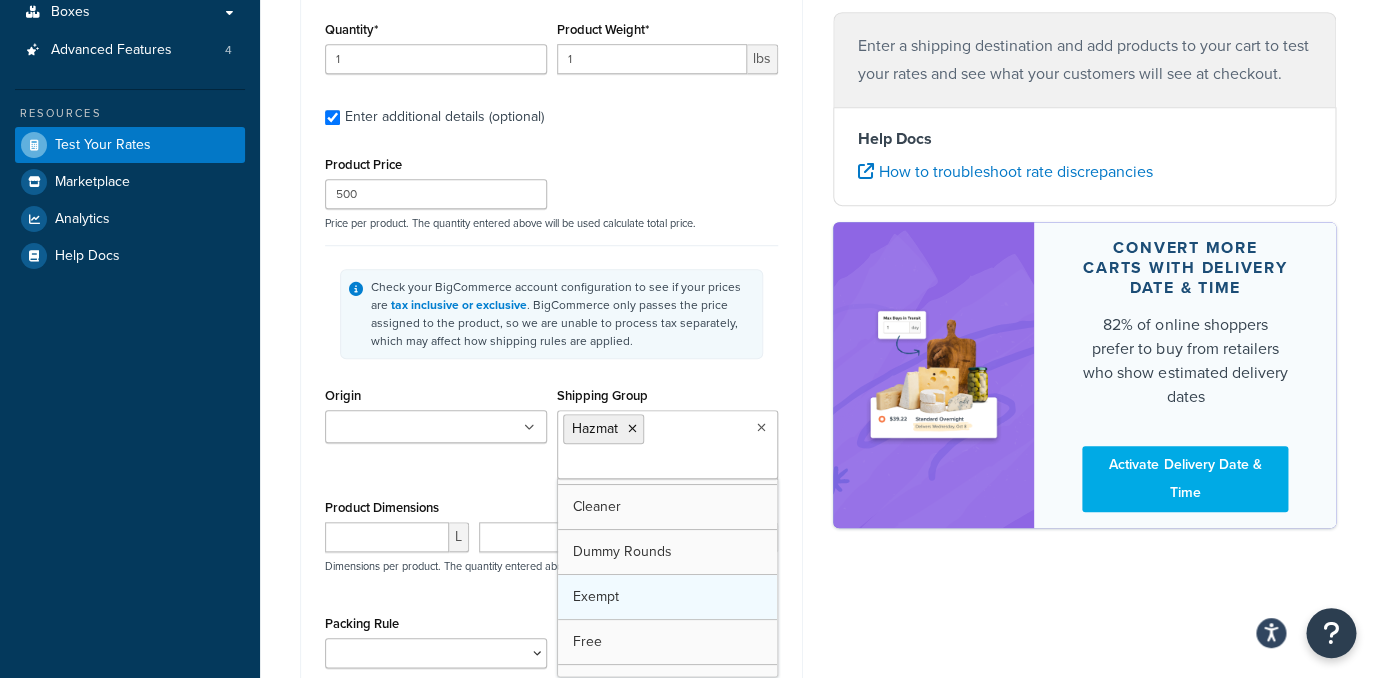scroll, scrollTop: 172, scrollLeft: 0, axis: vertical 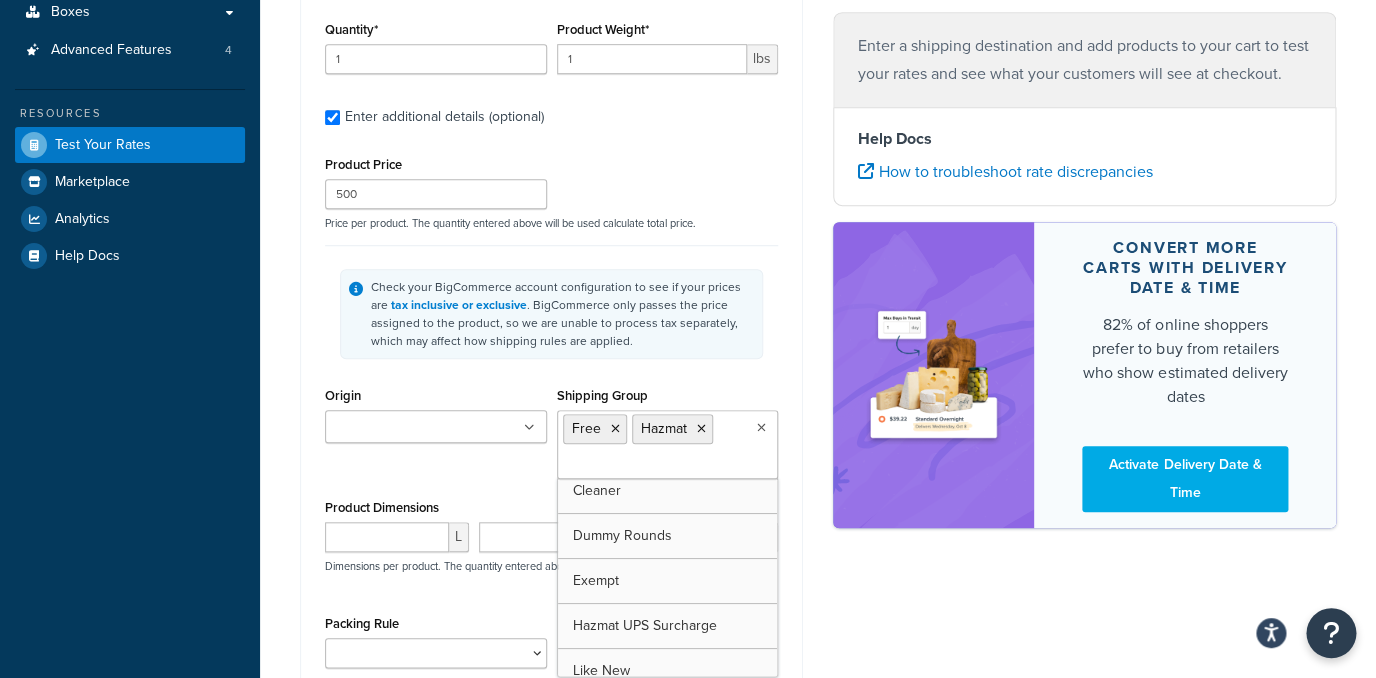 click on "Product Price   500 Price per product. The quantity entered above will be used calculate total price. Check your BigCommerce account configuration to see if your prices are   tax inclusive or exclusive . BigCommerce only passes the price assigned to the product, so we are unable to process tax separately, which may affect how shipping rules are applied. Origin   Mile High Warehouse Shipping Group   Free   Hazmat   All Products not assigned to a Shipping Group (copy) Ammo Battery Cleaner Dummy Rounds Exempt Hazmat UPS Surcharge Like New Mile High Fly noground Reloading RRS Suppressor Product Dimensions   L   W   H Dimensions per product. The quantity entered above will be used calculate total volume. Packing Rule     Pack Separately" at bounding box center (551, 417) 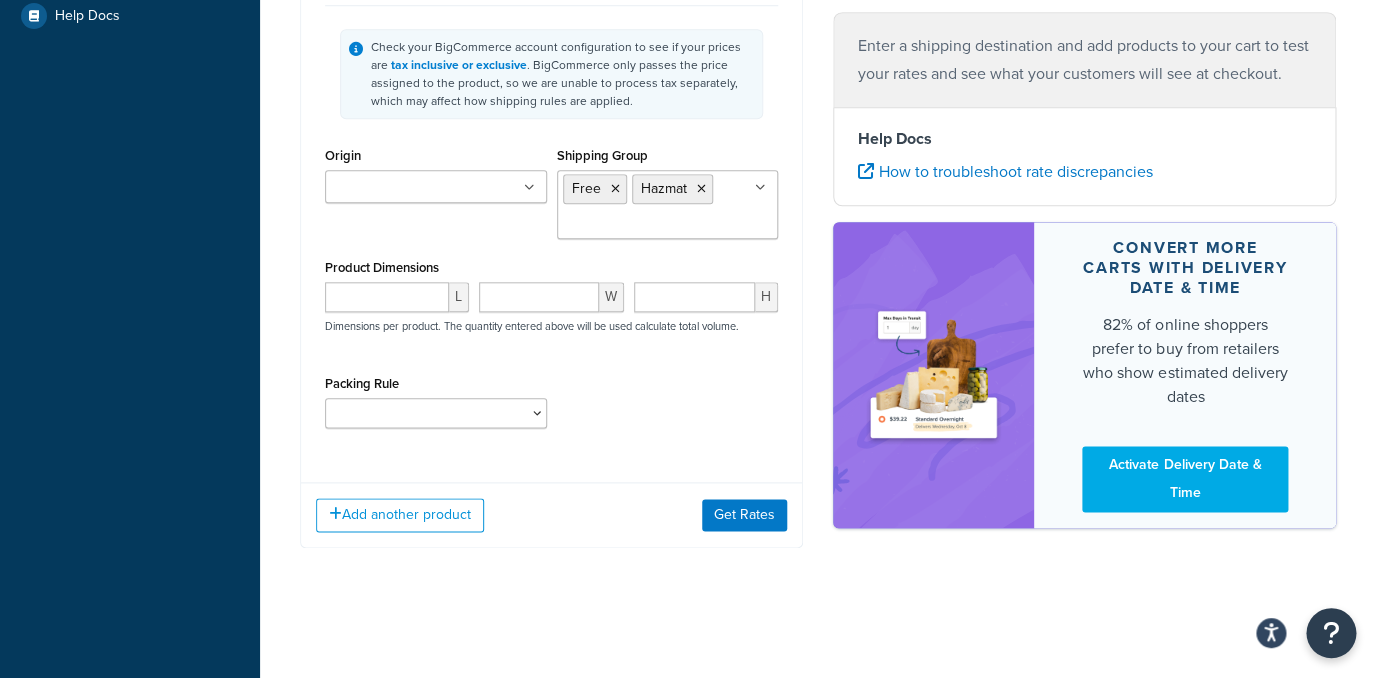 scroll, scrollTop: 547, scrollLeft: 0, axis: vertical 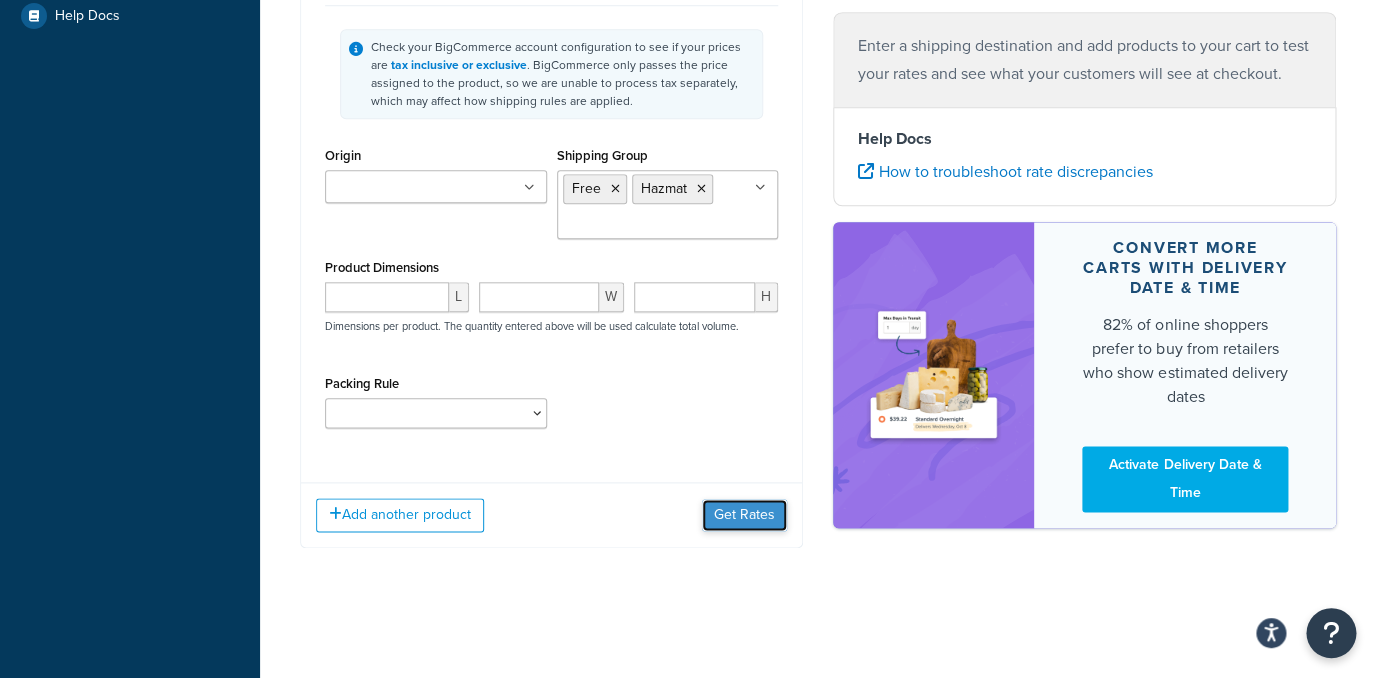 click on "Get Rates" at bounding box center (744, 515) 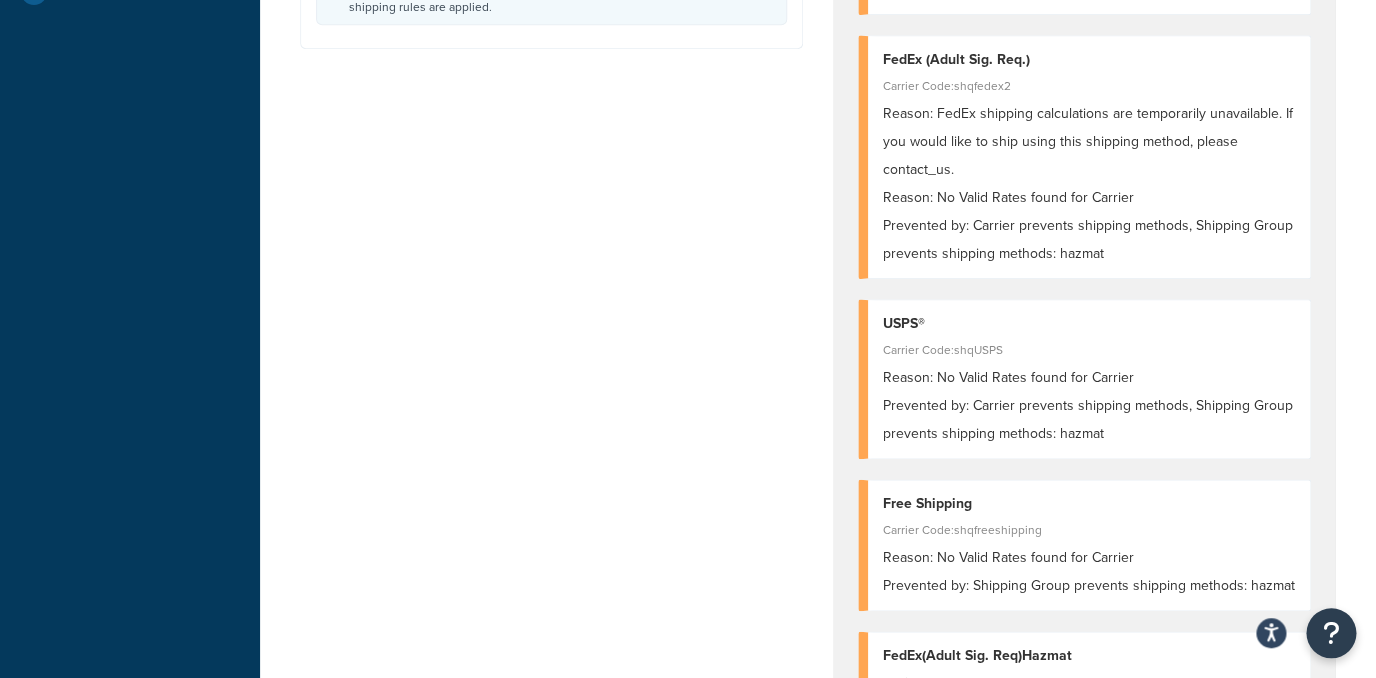 scroll, scrollTop: 656, scrollLeft: 0, axis: vertical 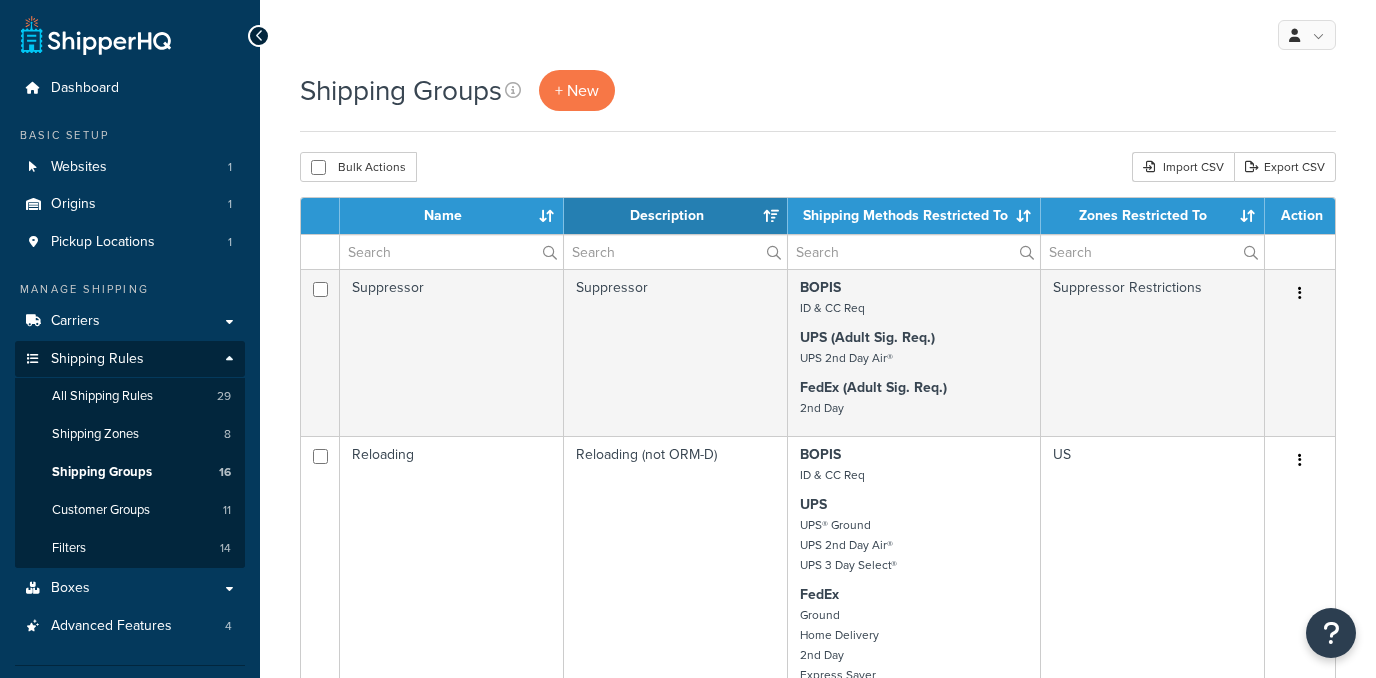 select on "15" 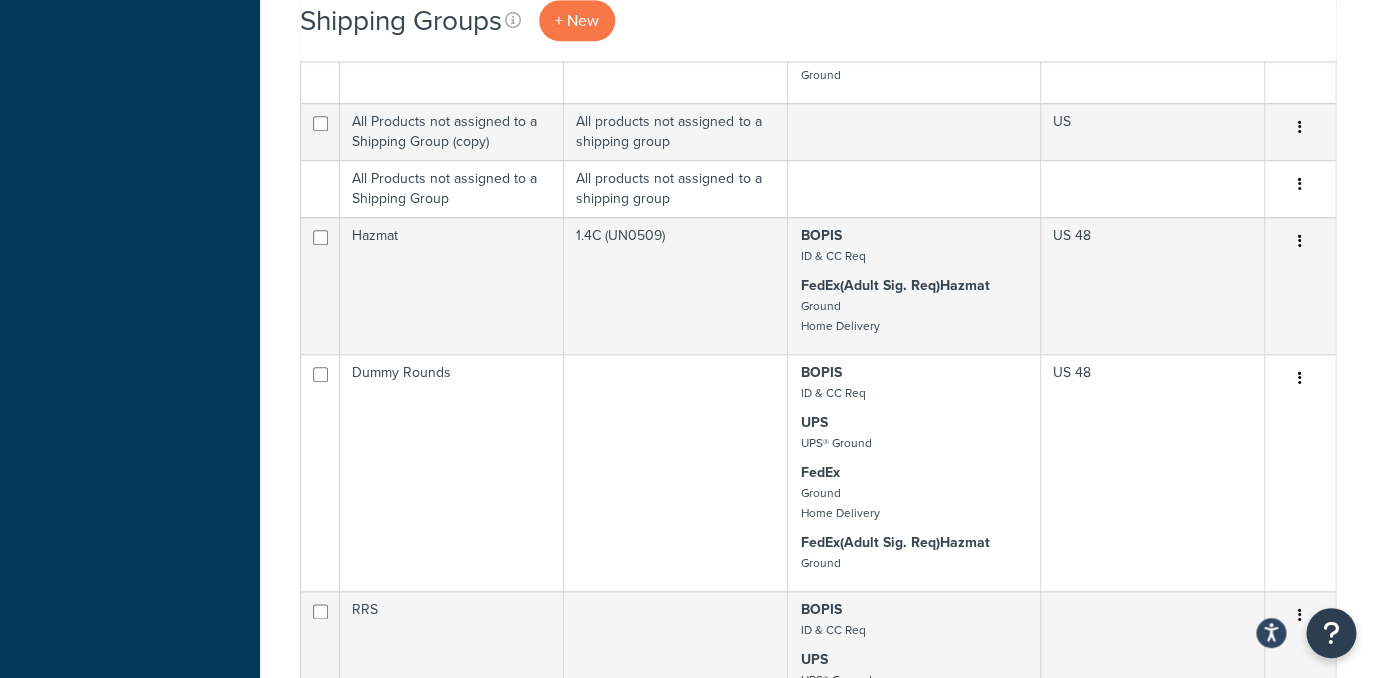 scroll, scrollTop: 3232, scrollLeft: 0, axis: vertical 